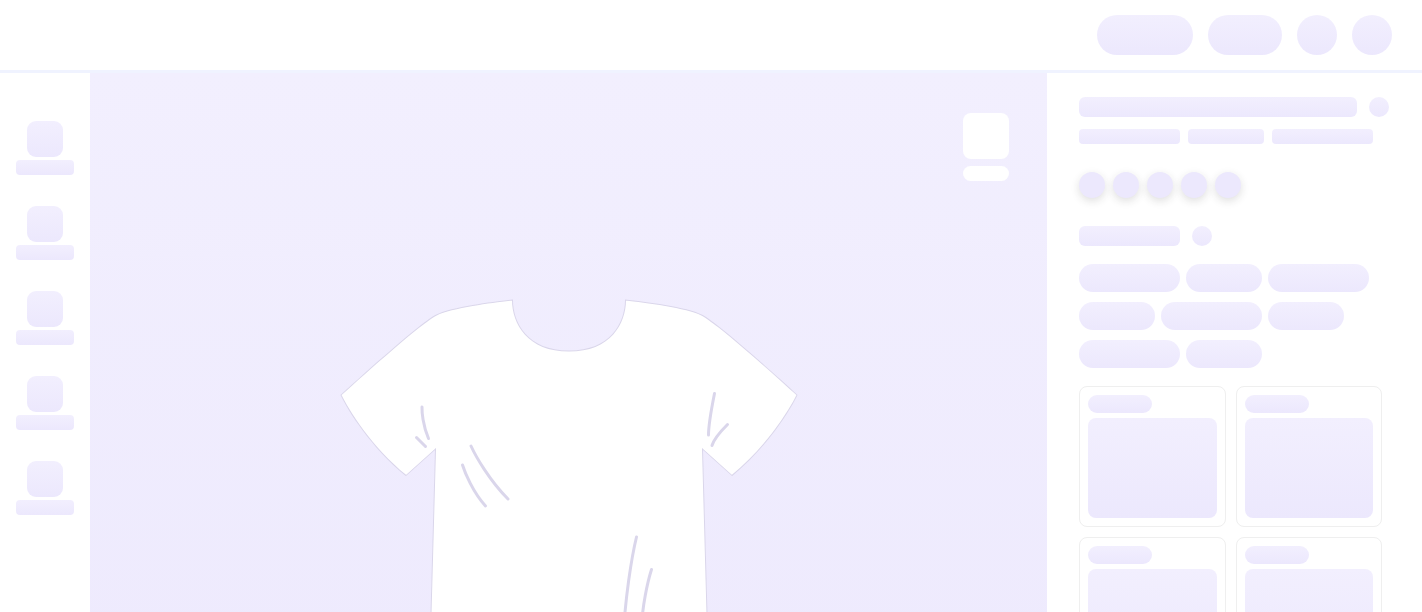 scroll, scrollTop: 0, scrollLeft: 0, axis: both 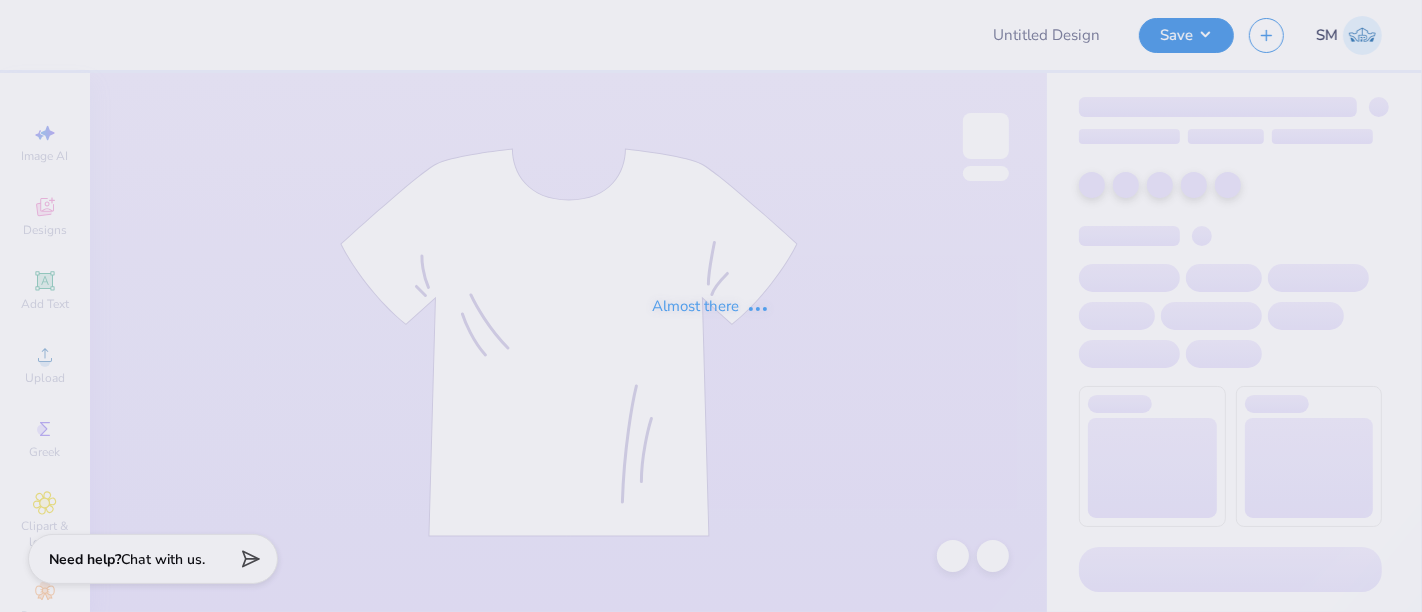 type on "phi mu parents week" 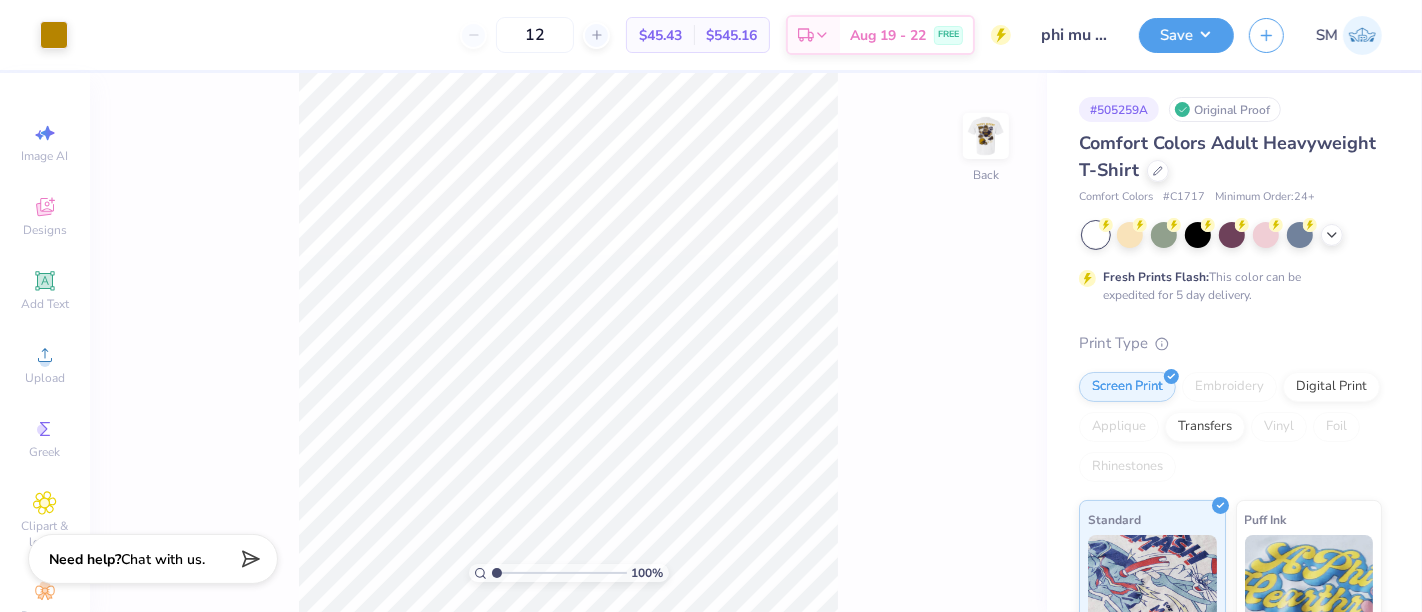 drag, startPoint x: 993, startPoint y: 108, endPoint x: 988, endPoint y: 256, distance: 148.08444 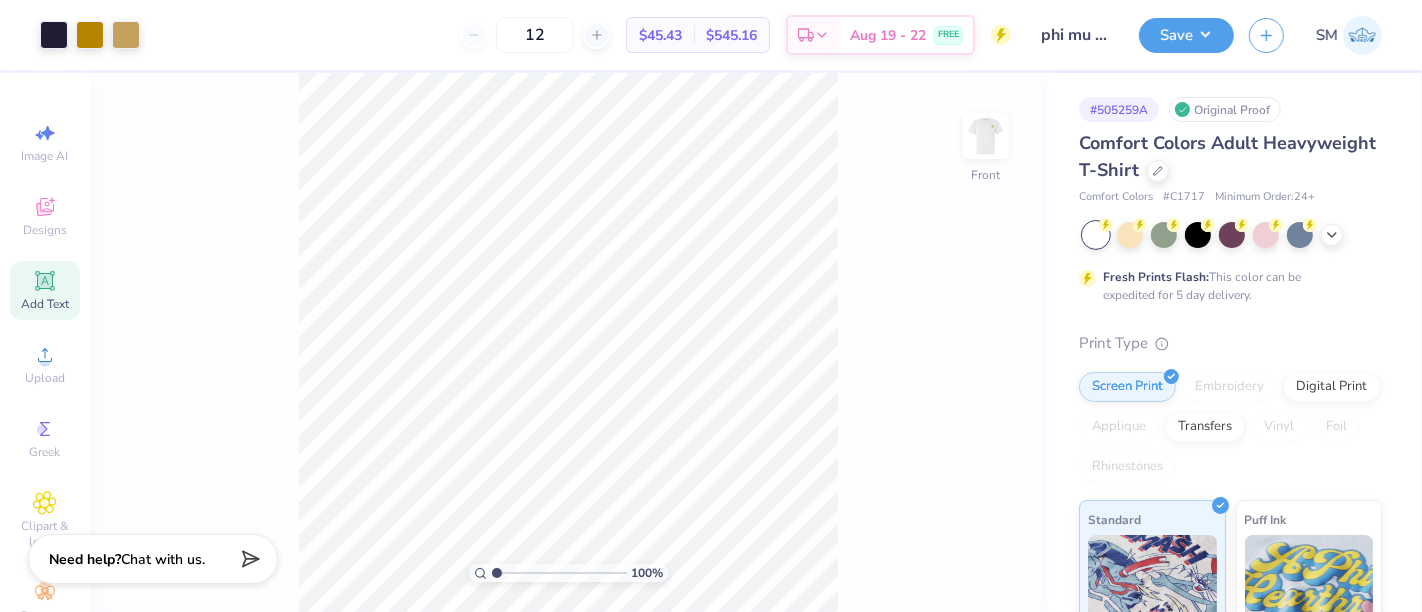 click on "Add Text" at bounding box center (45, 304) 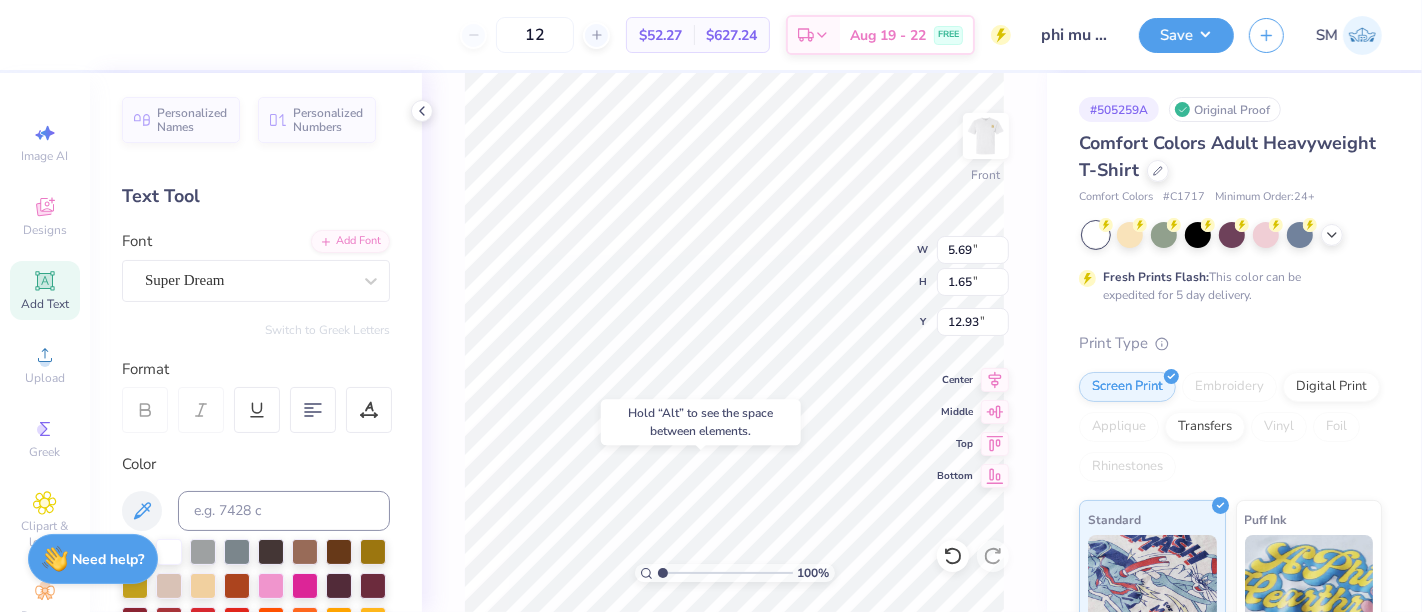 type on "21.11" 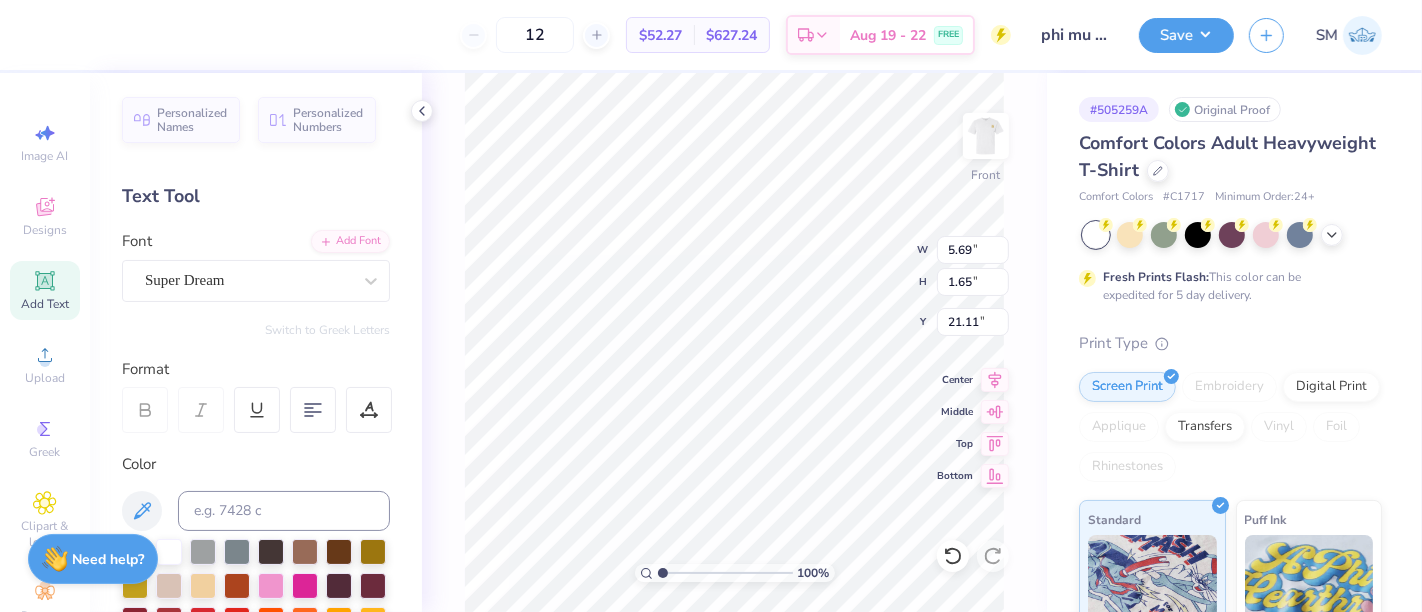 scroll, scrollTop: 18, scrollLeft: 2, axis: both 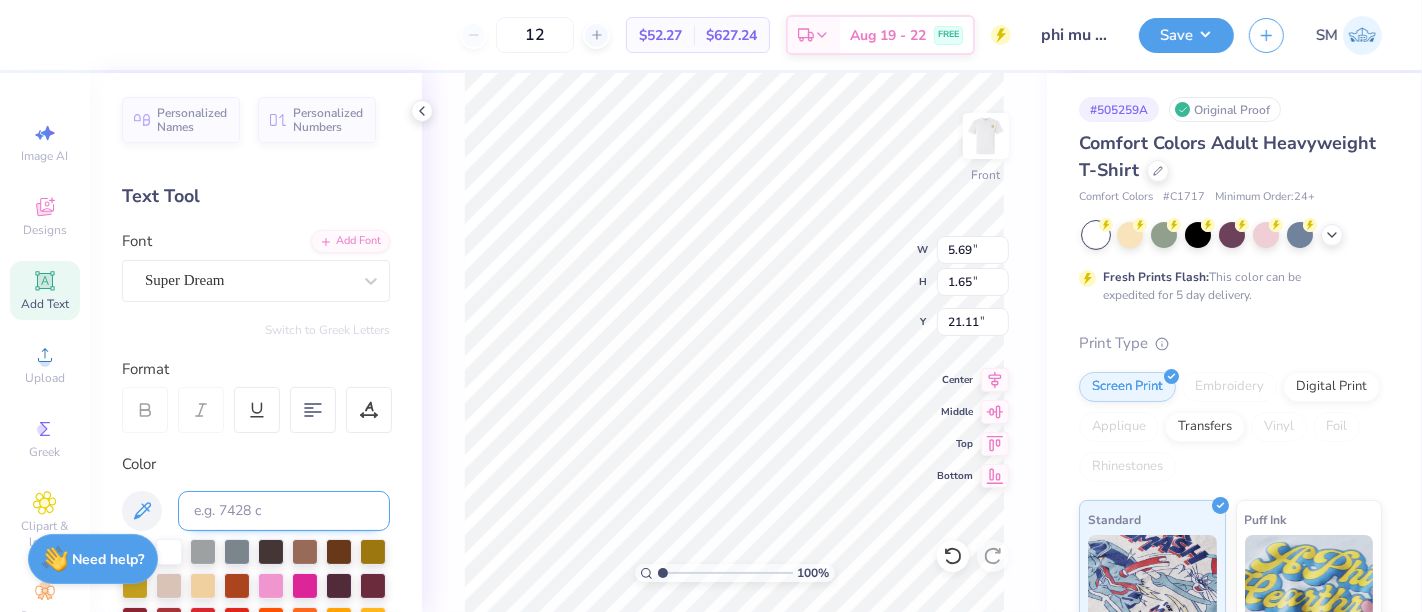 type on "®" 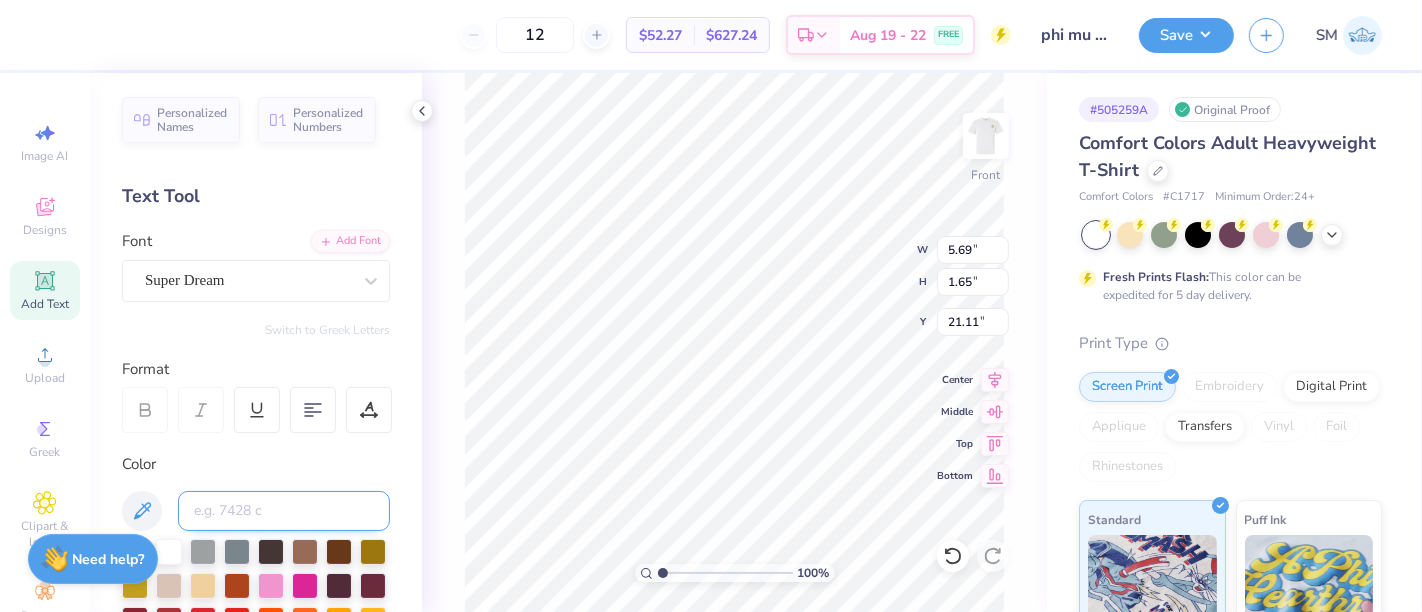 click at bounding box center (284, 511) 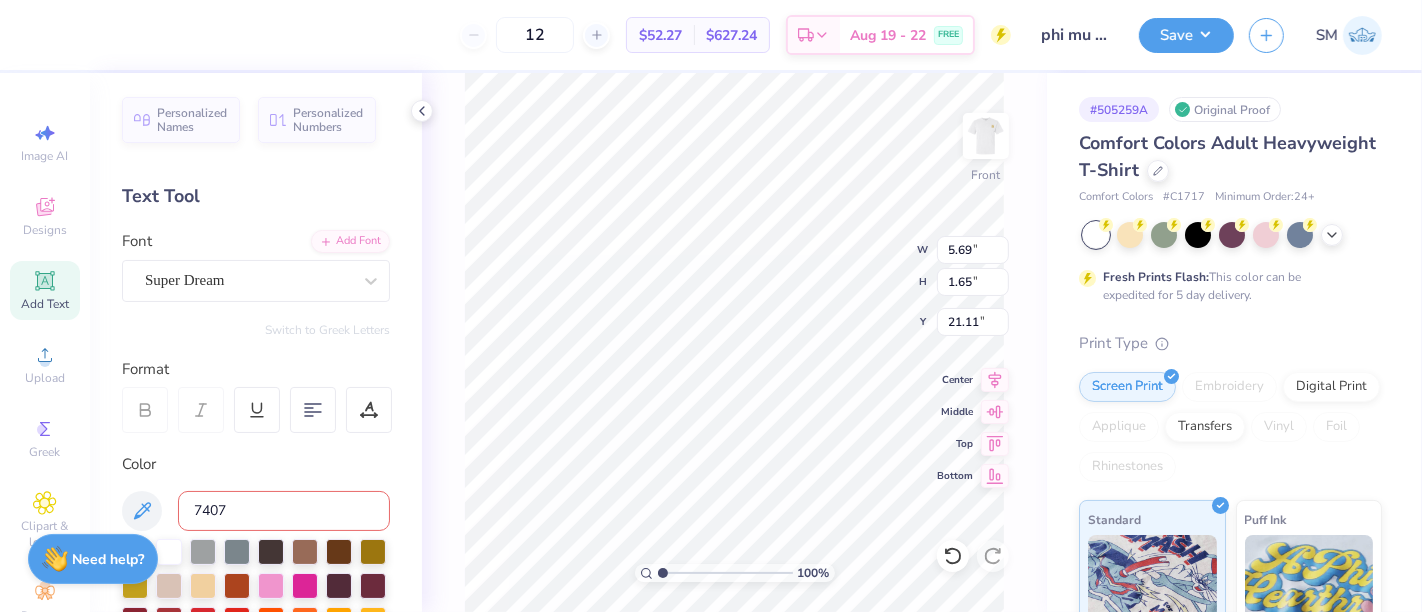 type on "7407 c" 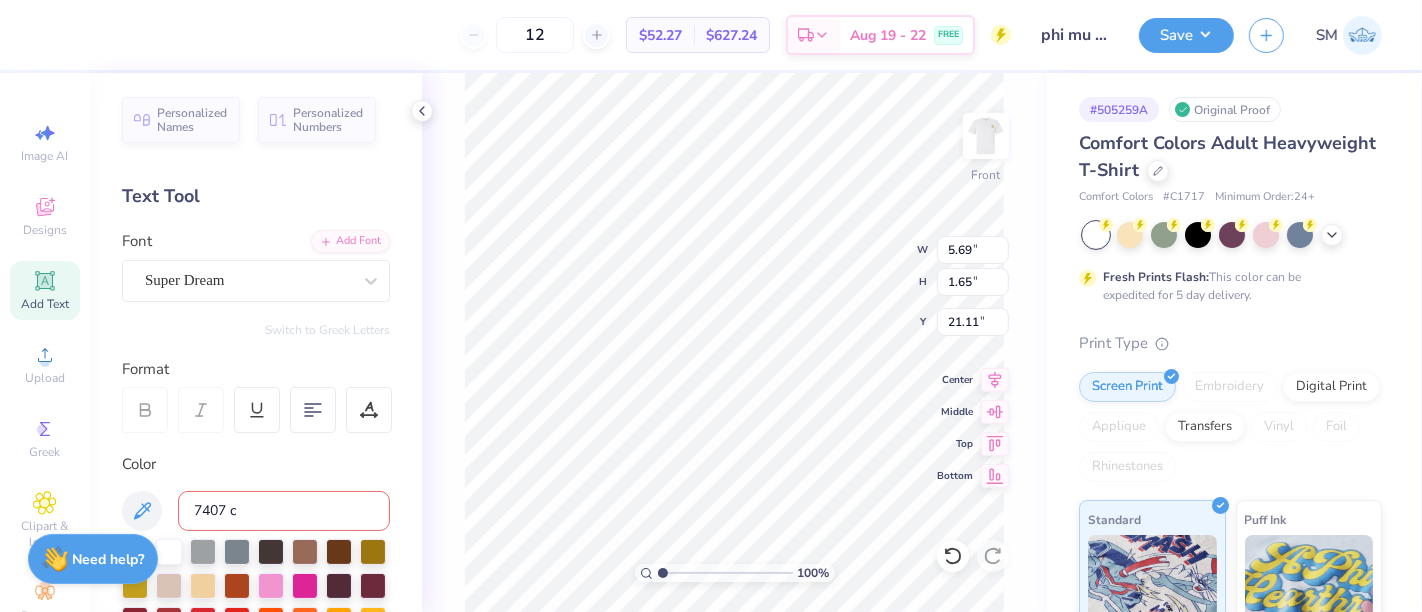 type 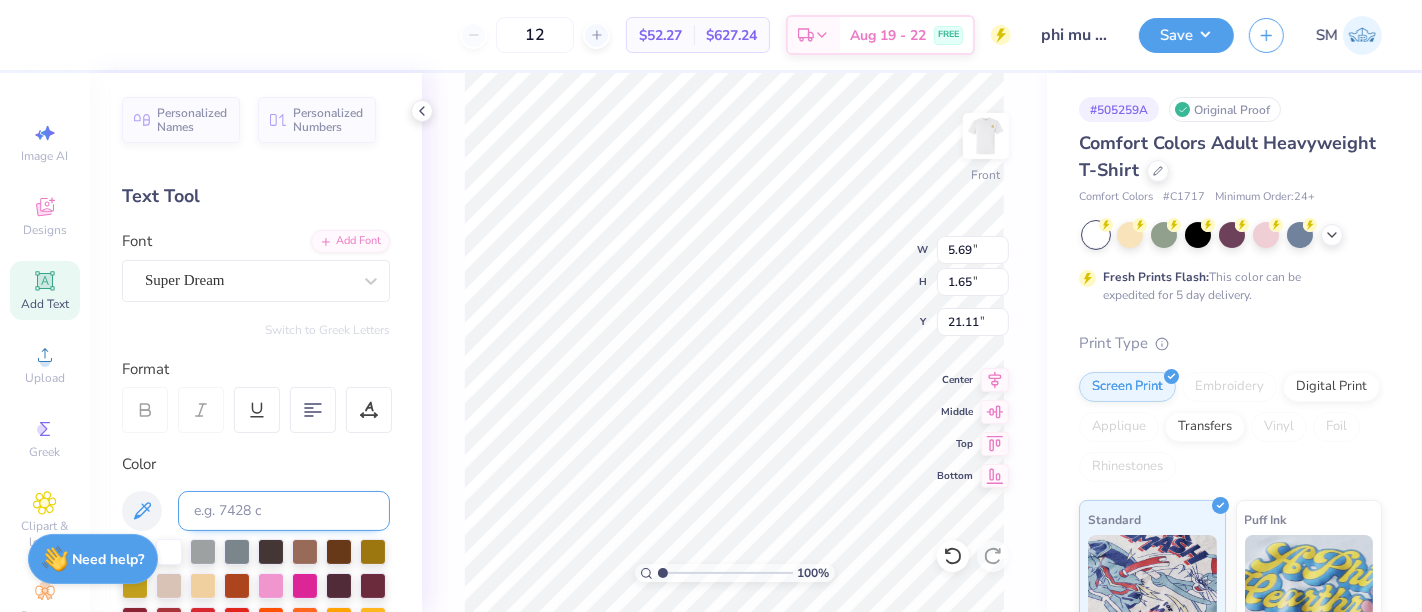 scroll, scrollTop: 18, scrollLeft: 1, axis: both 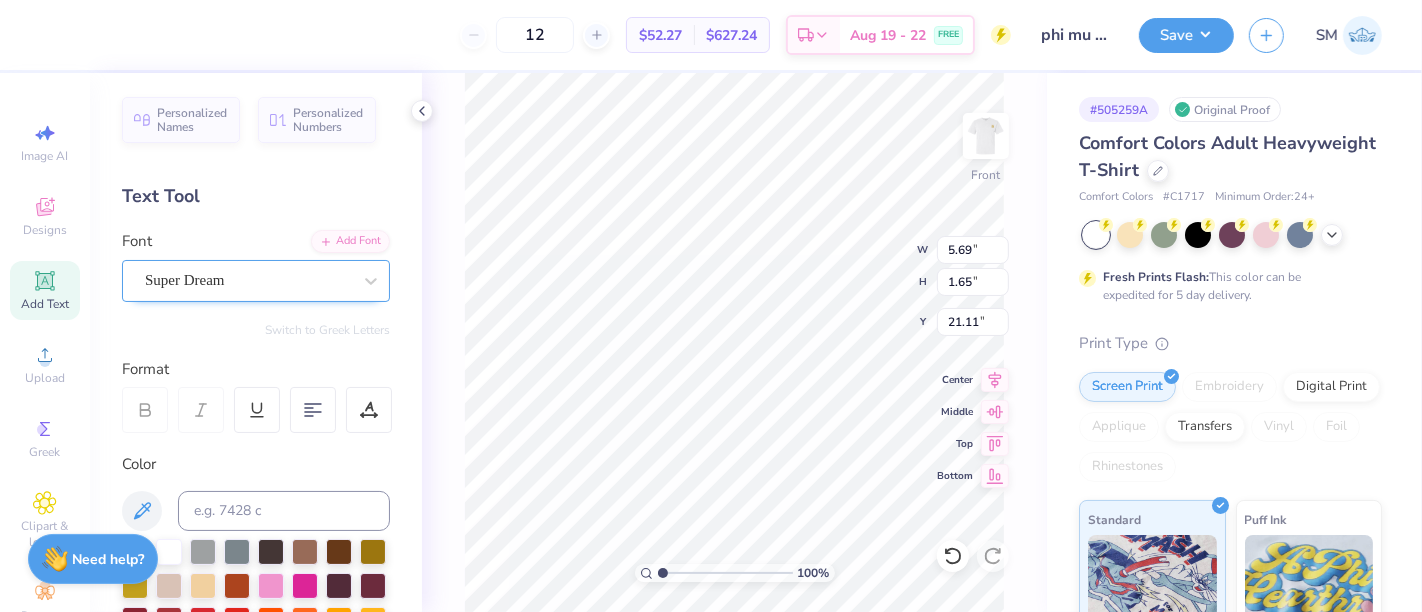 click on "Super Dream" at bounding box center [248, 280] 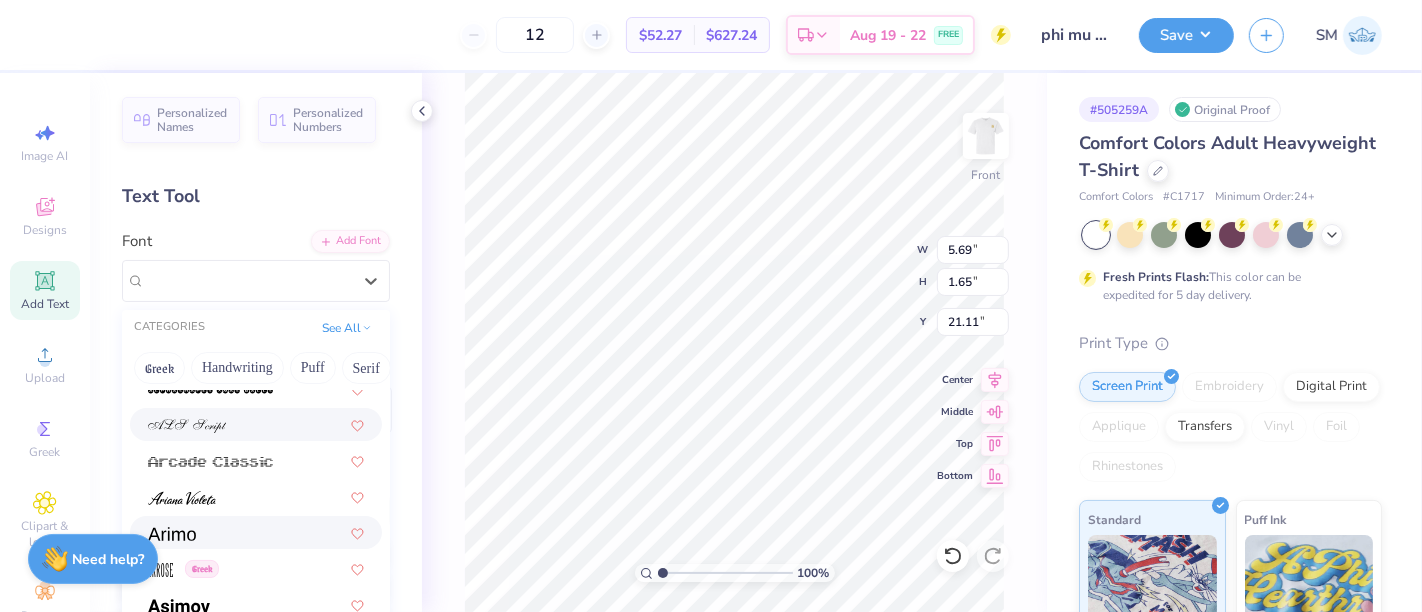 scroll, scrollTop: 629, scrollLeft: 0, axis: vertical 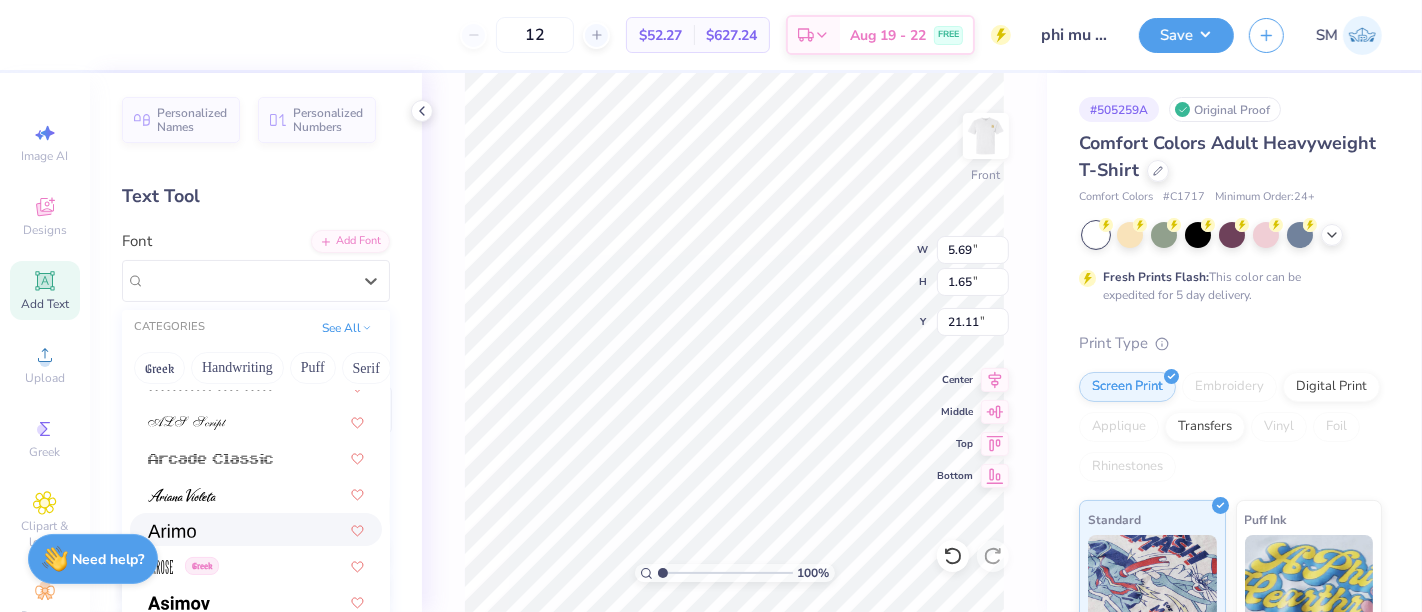 click at bounding box center [256, 529] 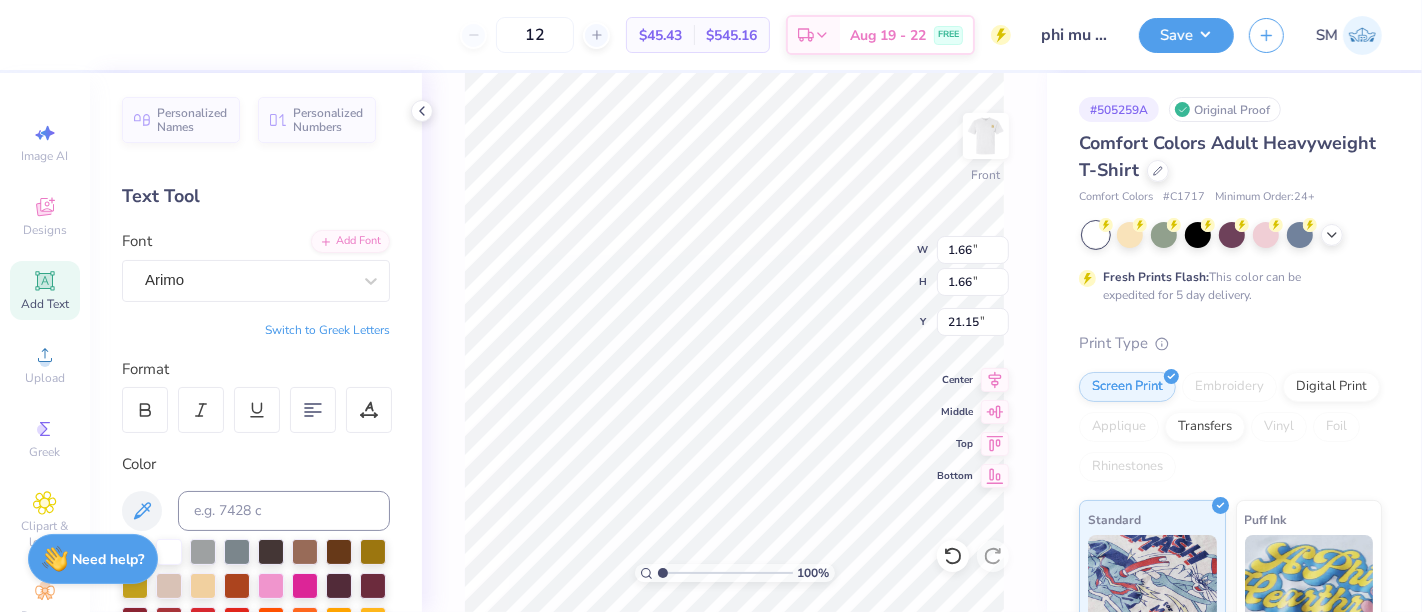 type on "0.78" 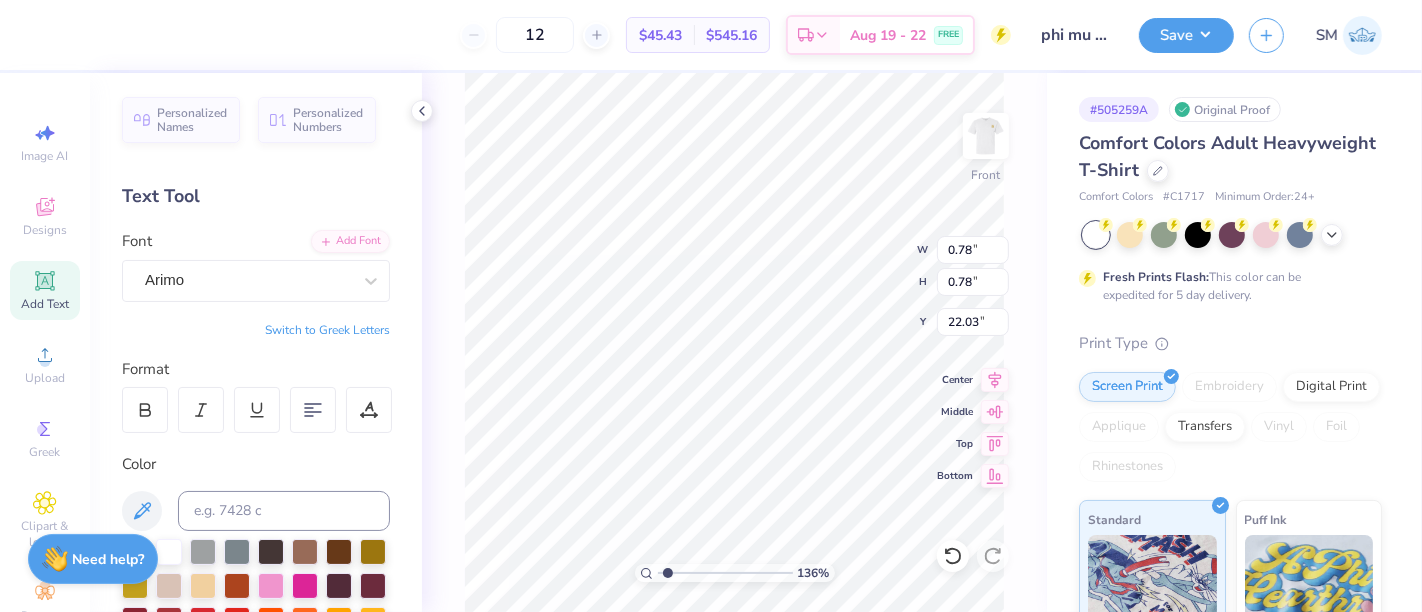 type on "1.36" 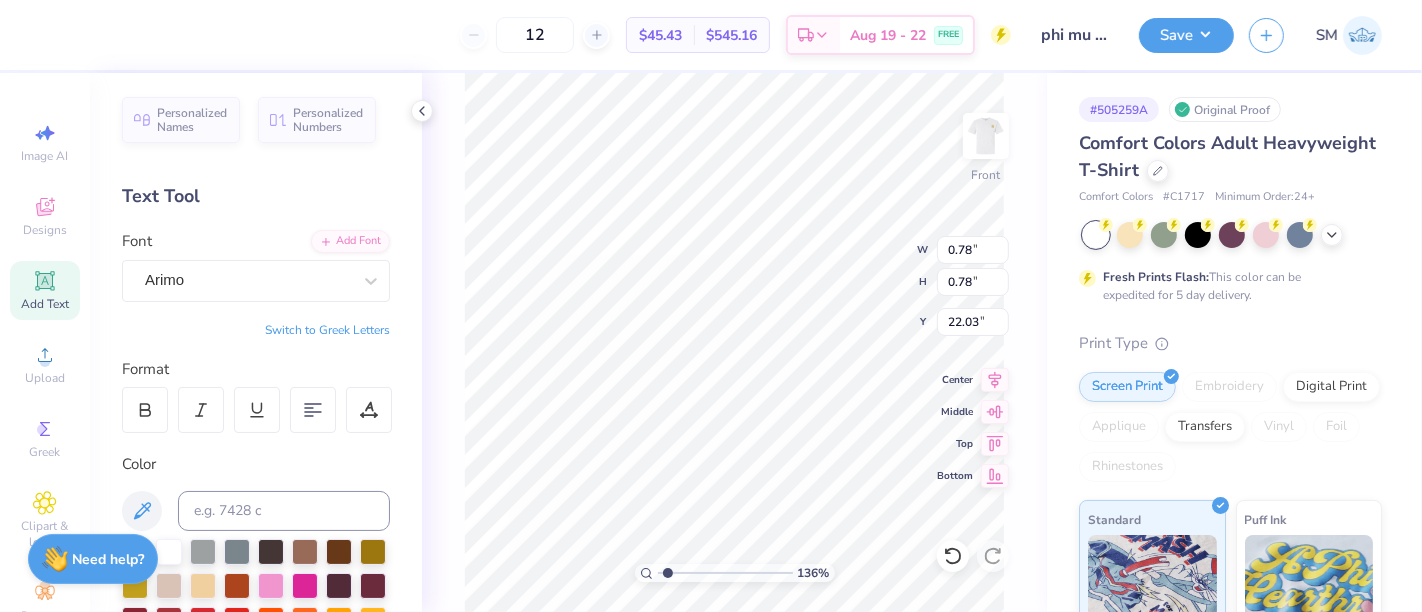 type on "11.24" 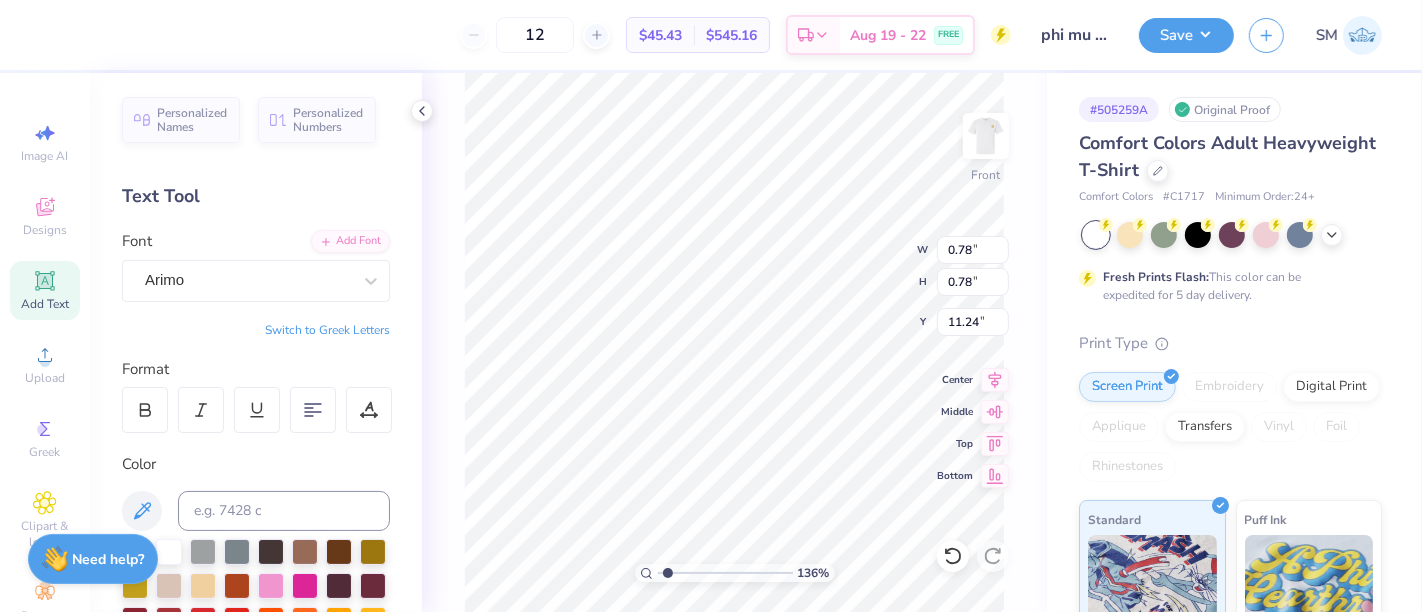 type on "0.49" 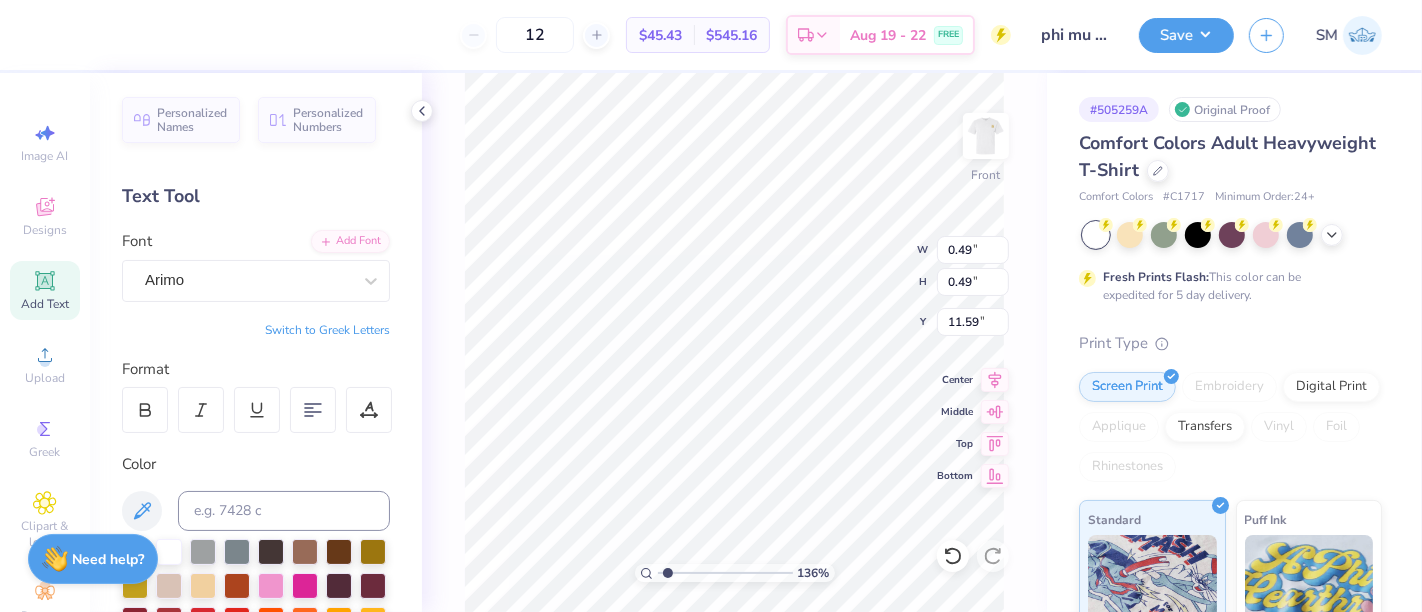 type on "0.32" 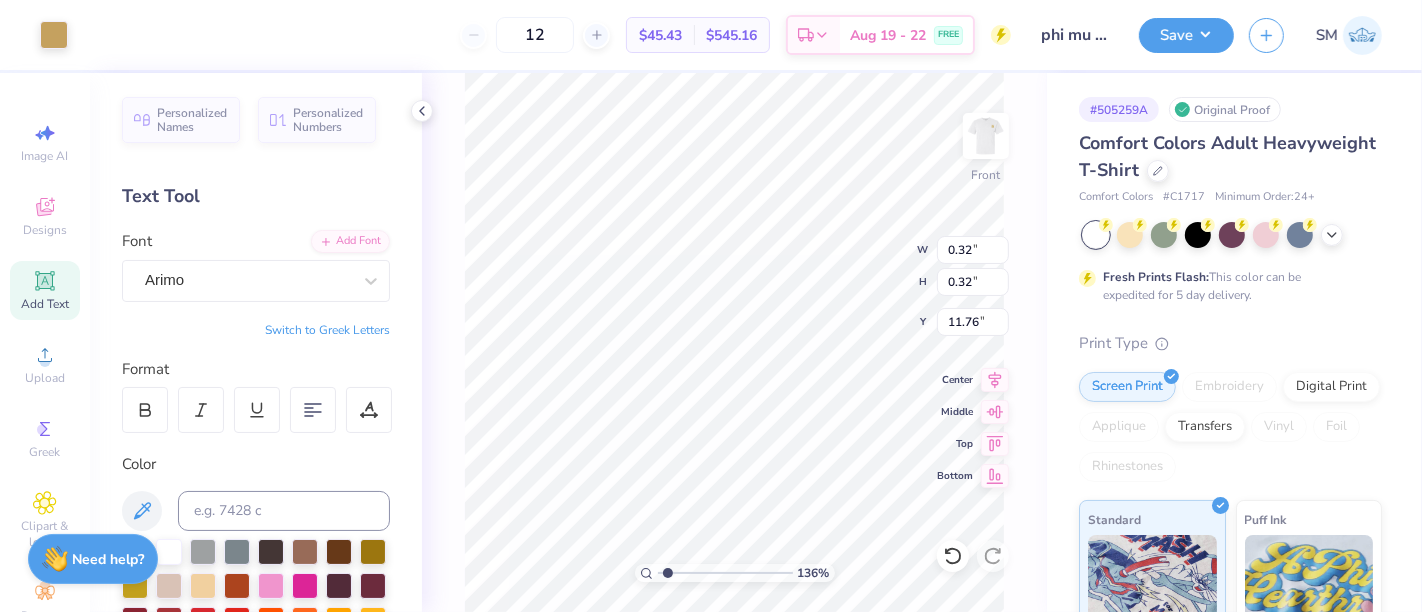 type on "0.32" 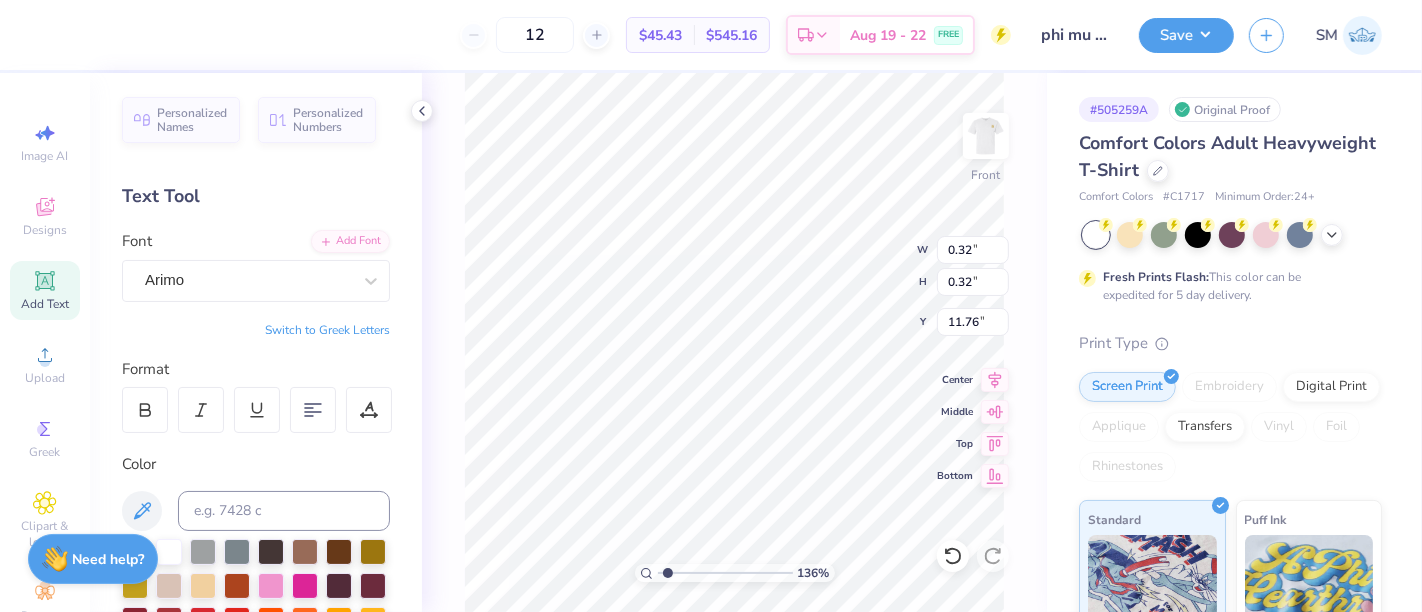 type on "0.38" 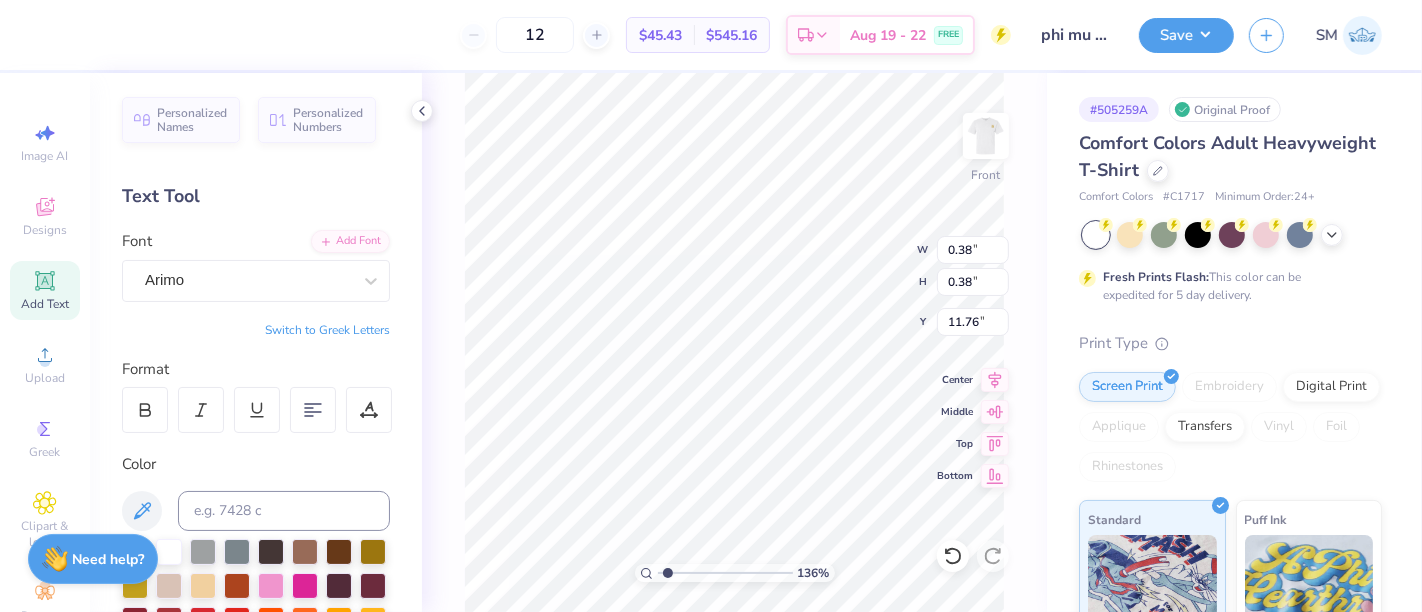 type on "0.52" 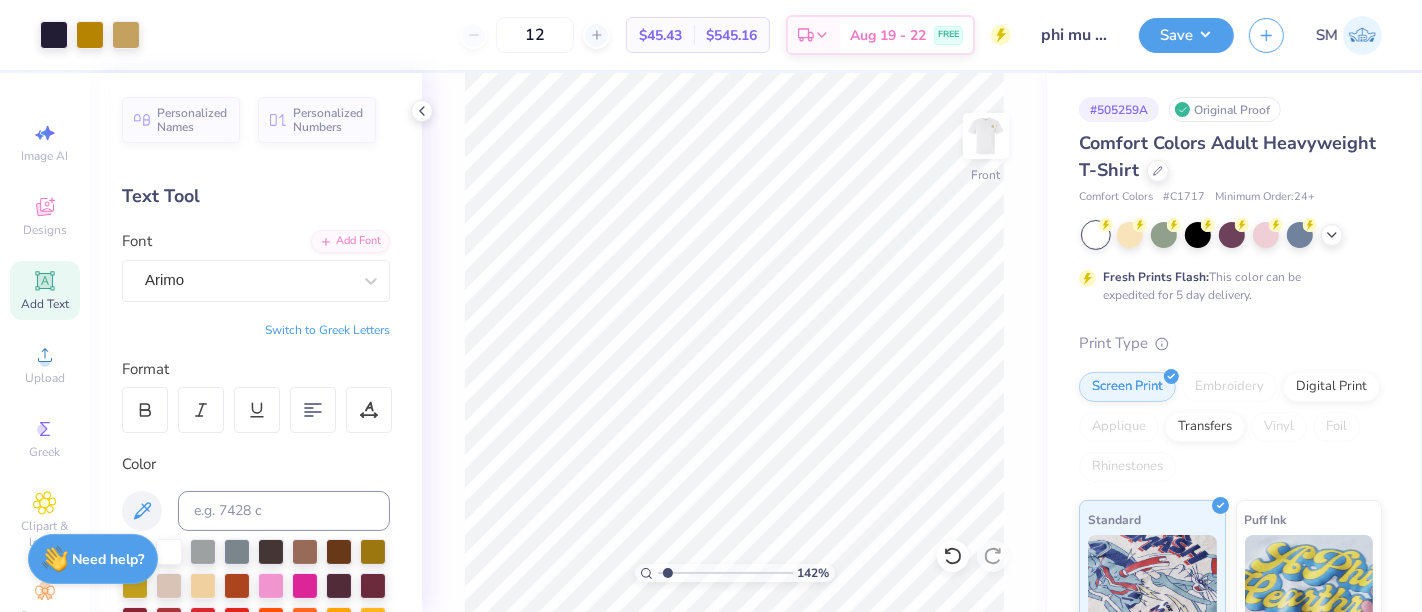 click at bounding box center (725, 573) 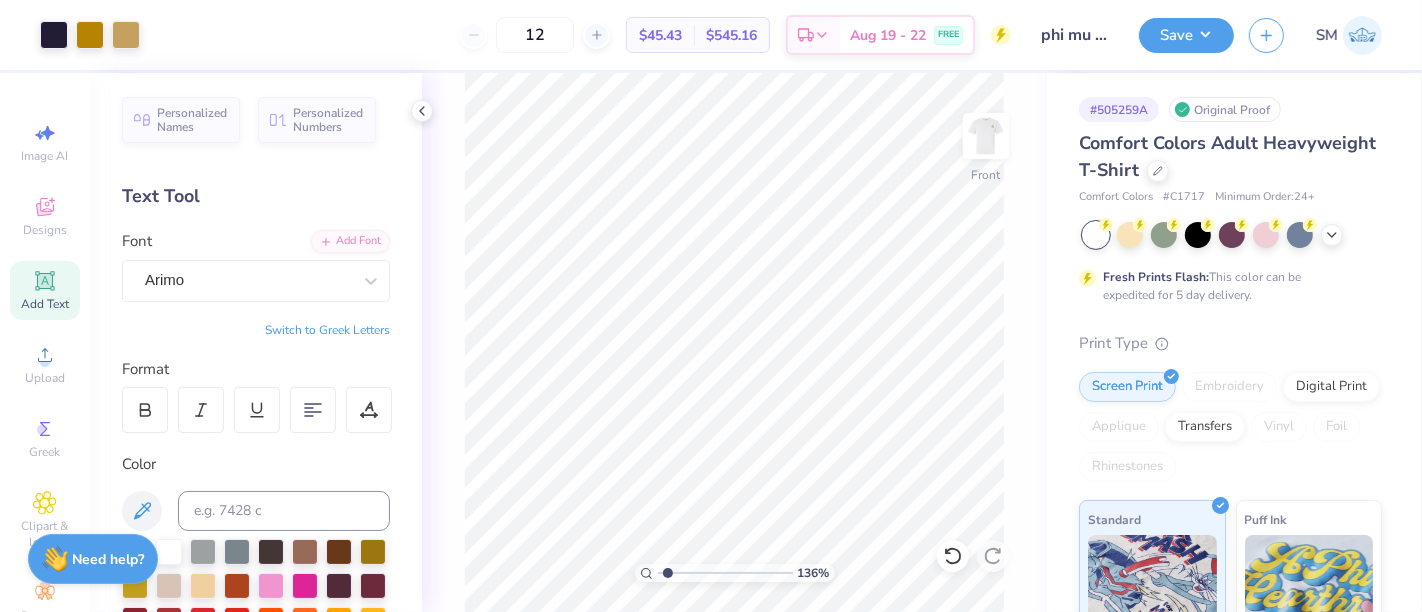 click 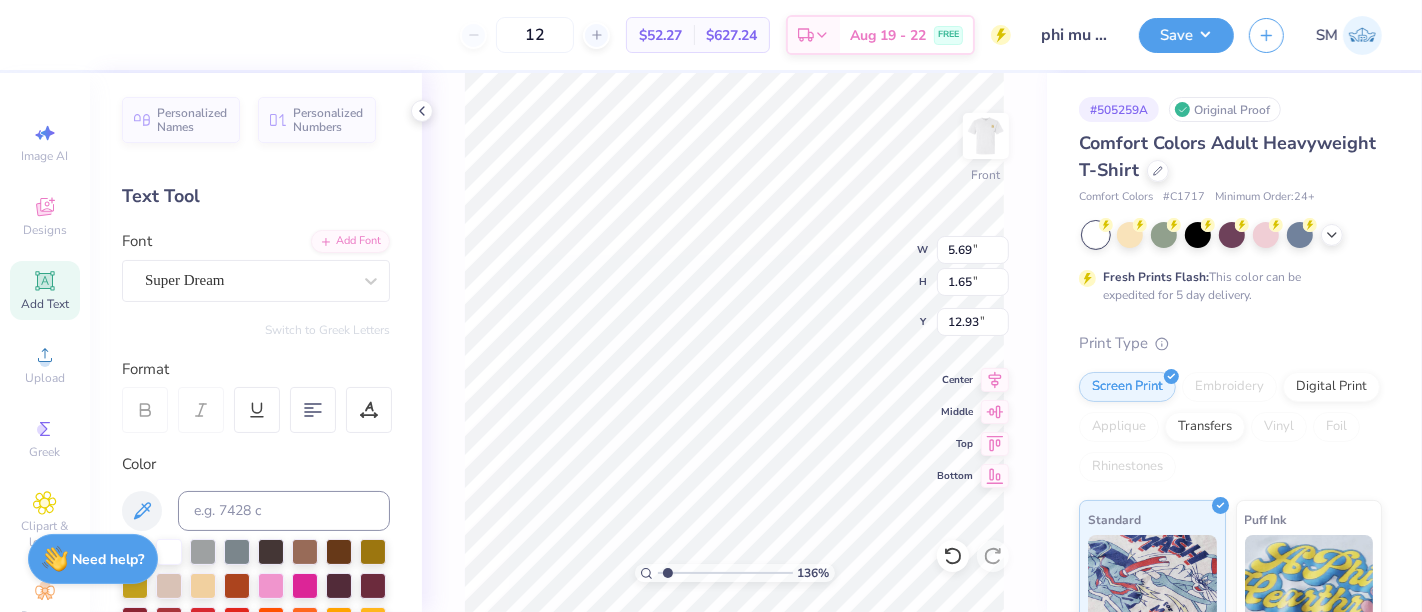 scroll, scrollTop: 18, scrollLeft: 2, axis: both 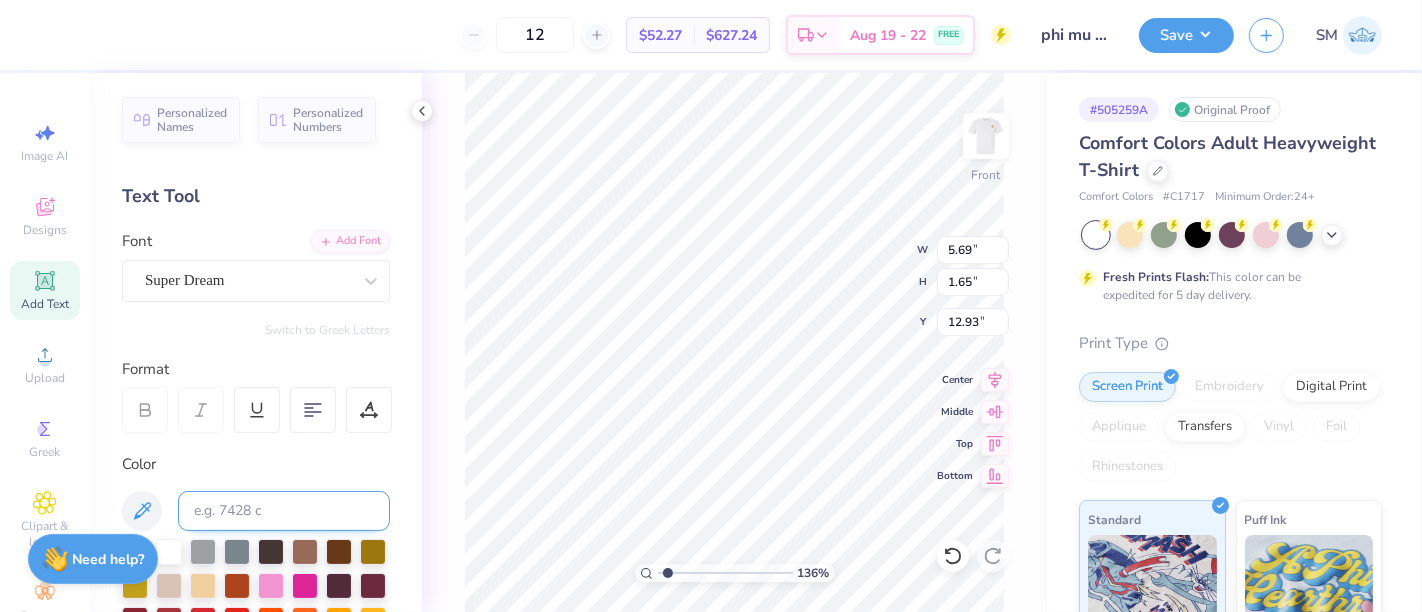type on "TM" 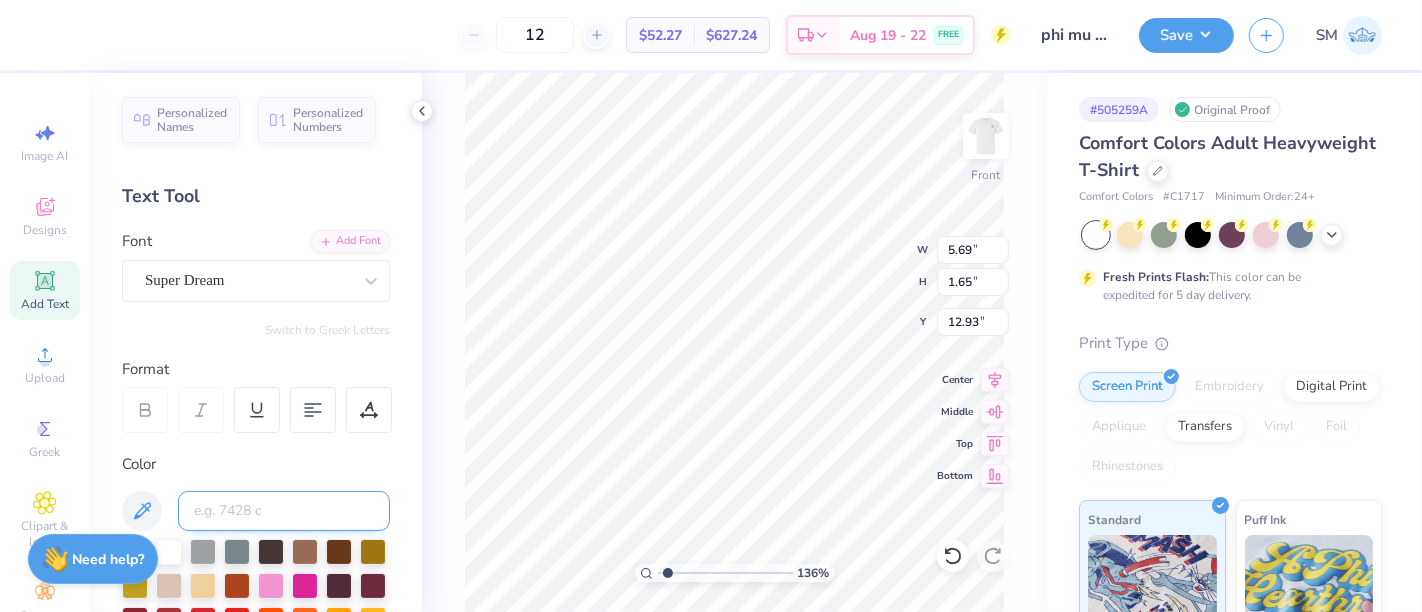 click at bounding box center [284, 511] 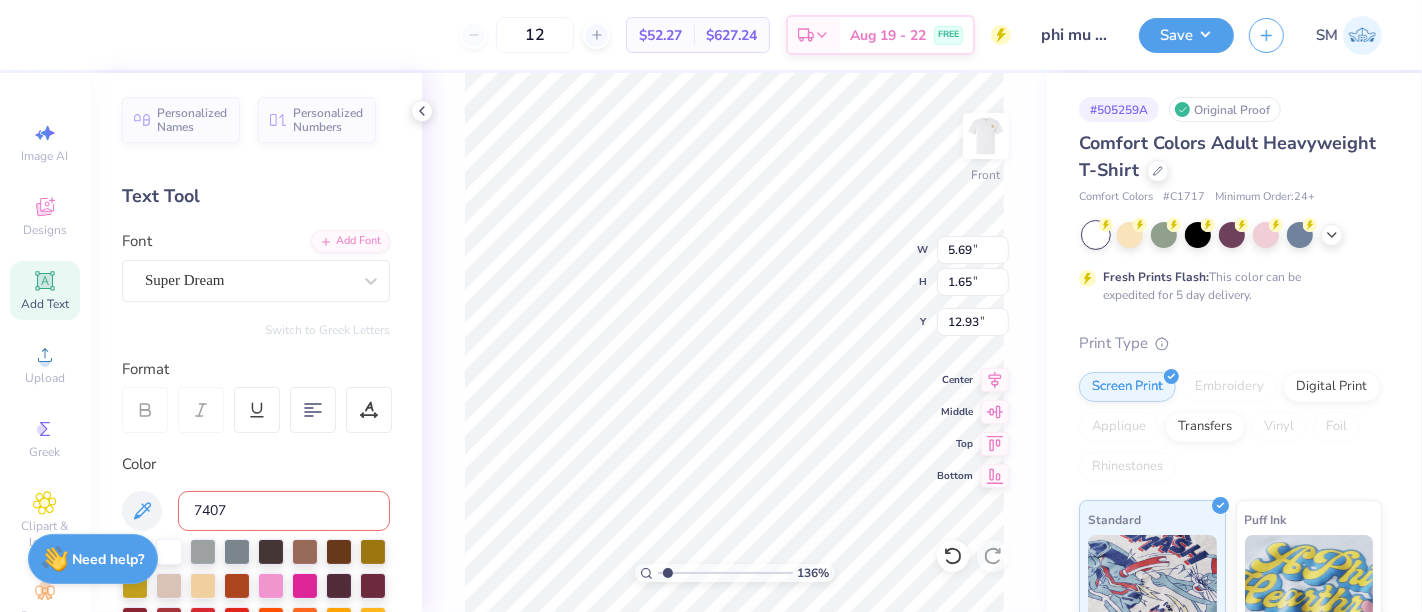 type on "7407 c" 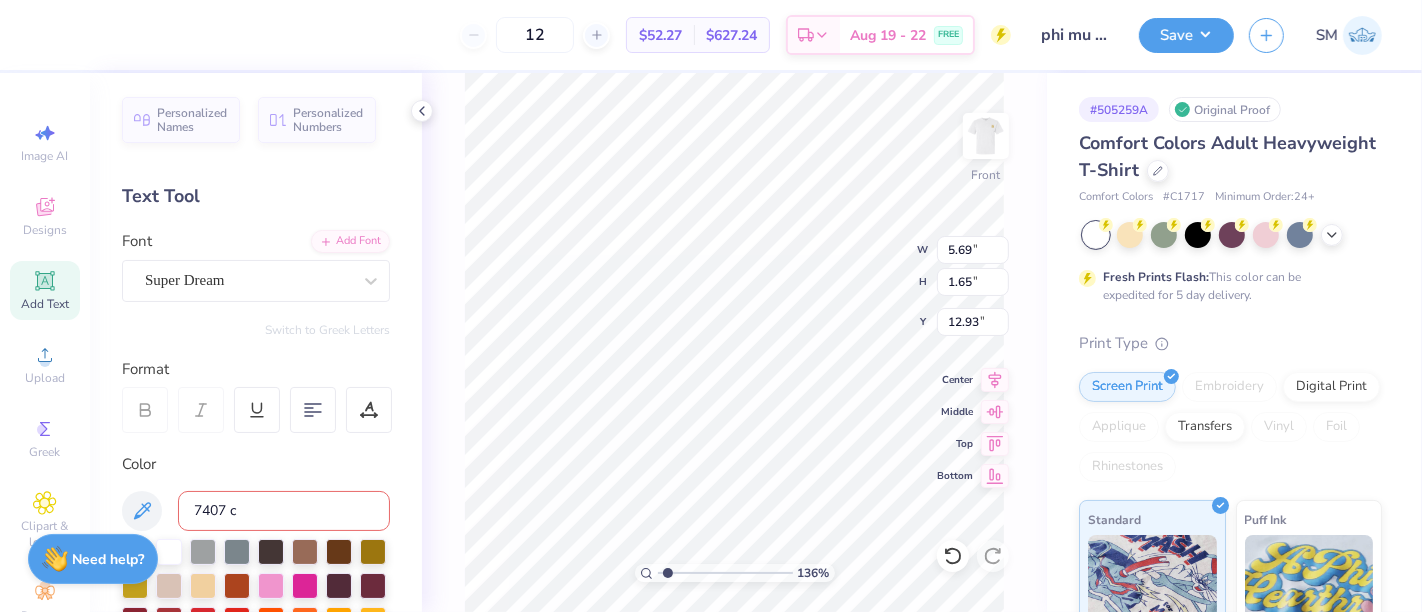 type 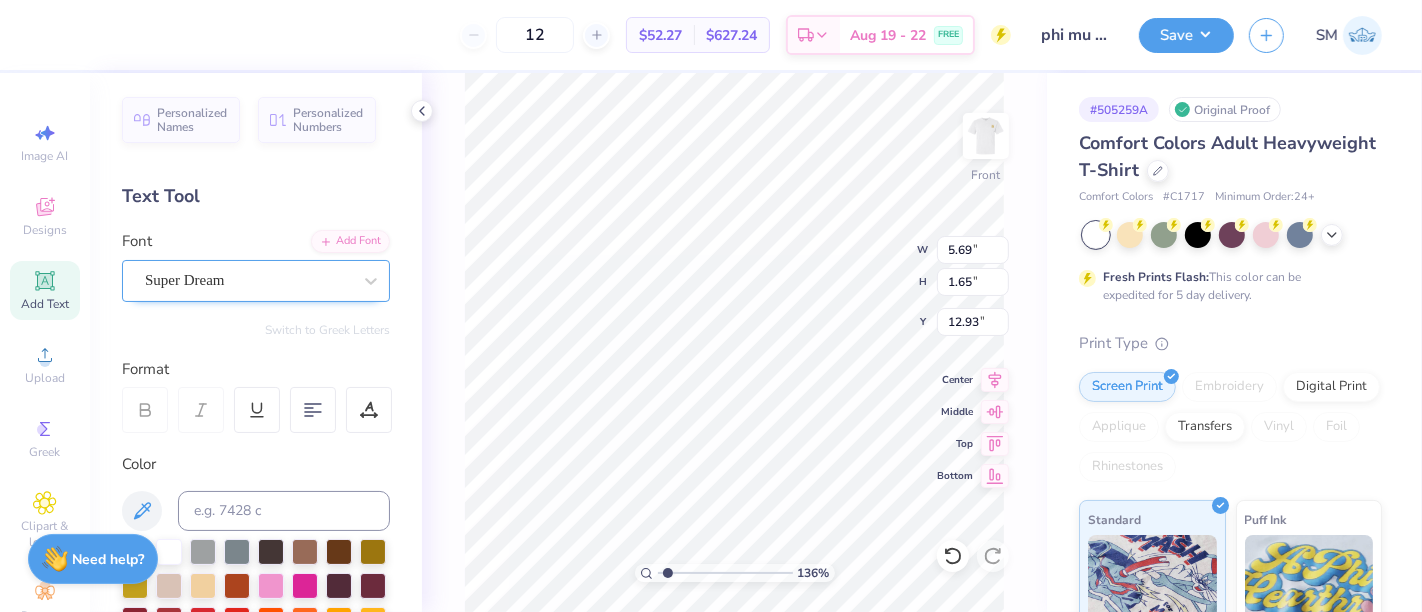 click on "Super Dream" at bounding box center [248, 280] 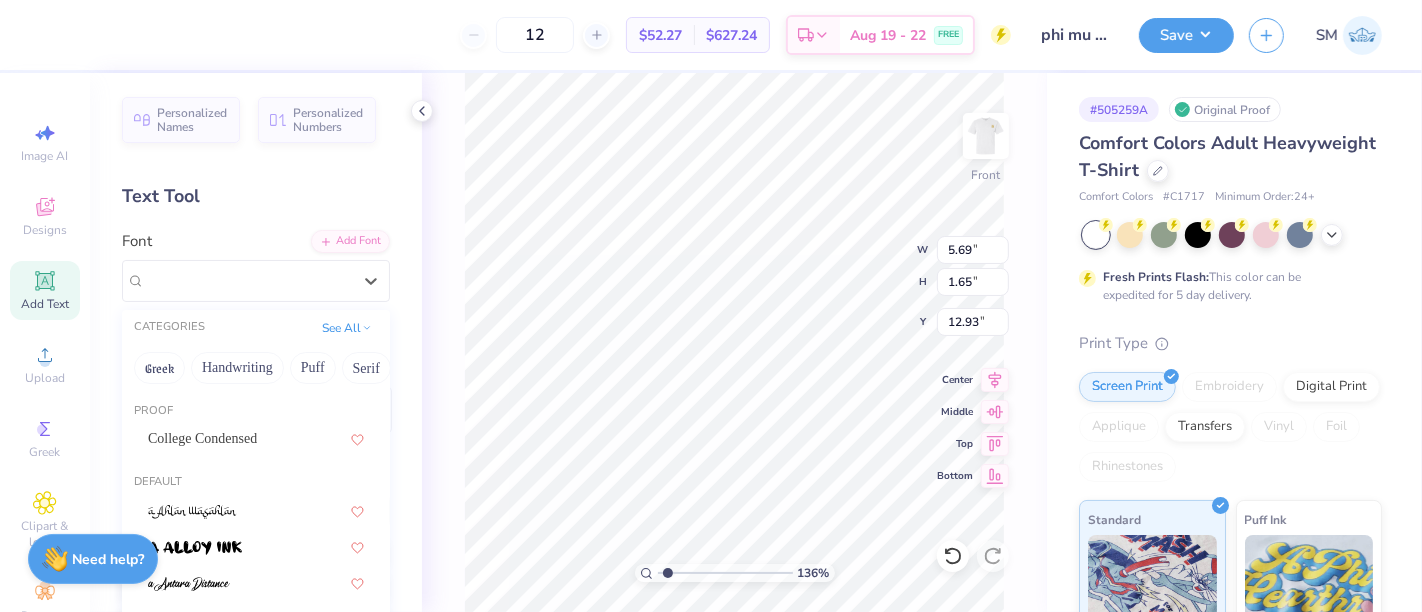 scroll, scrollTop: 666, scrollLeft: 0, axis: vertical 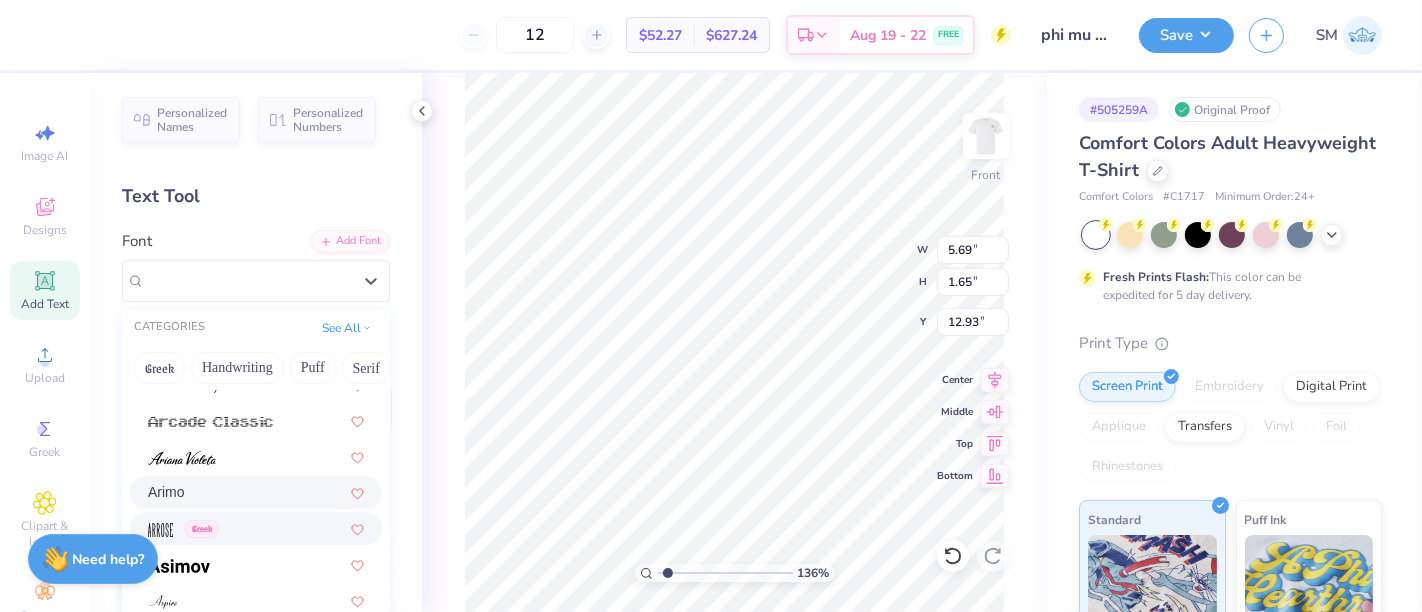 click on "Arimo" at bounding box center [256, 492] 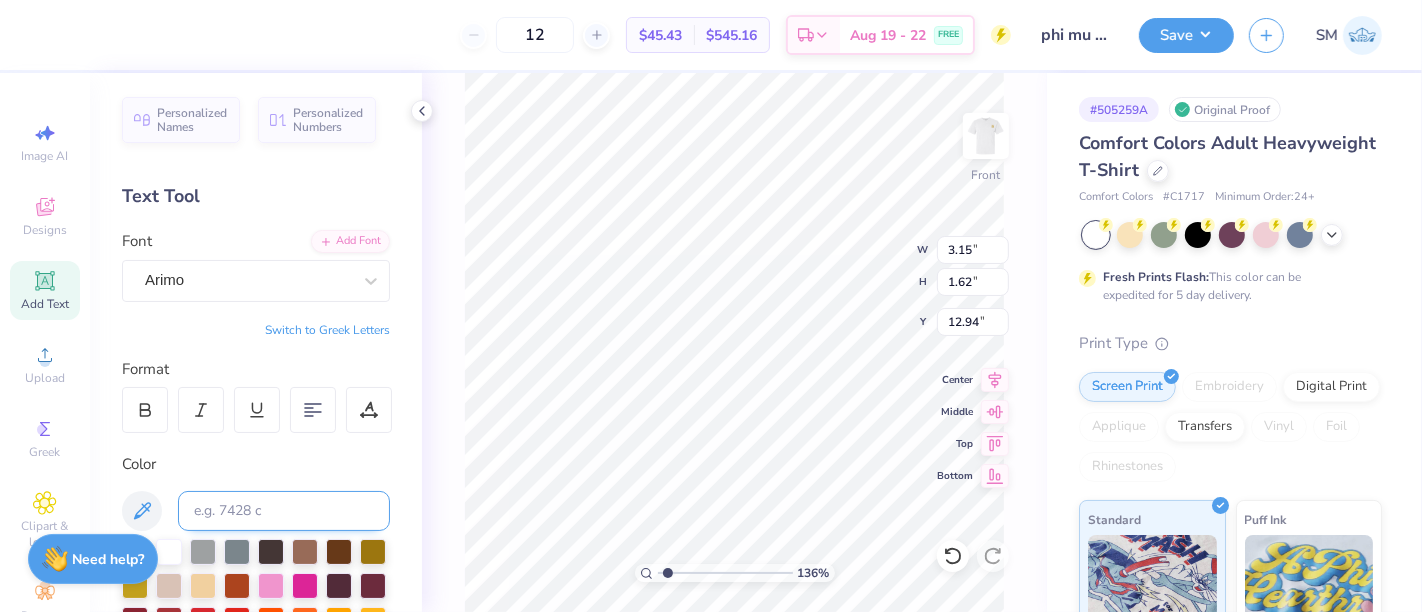 type on "0.69" 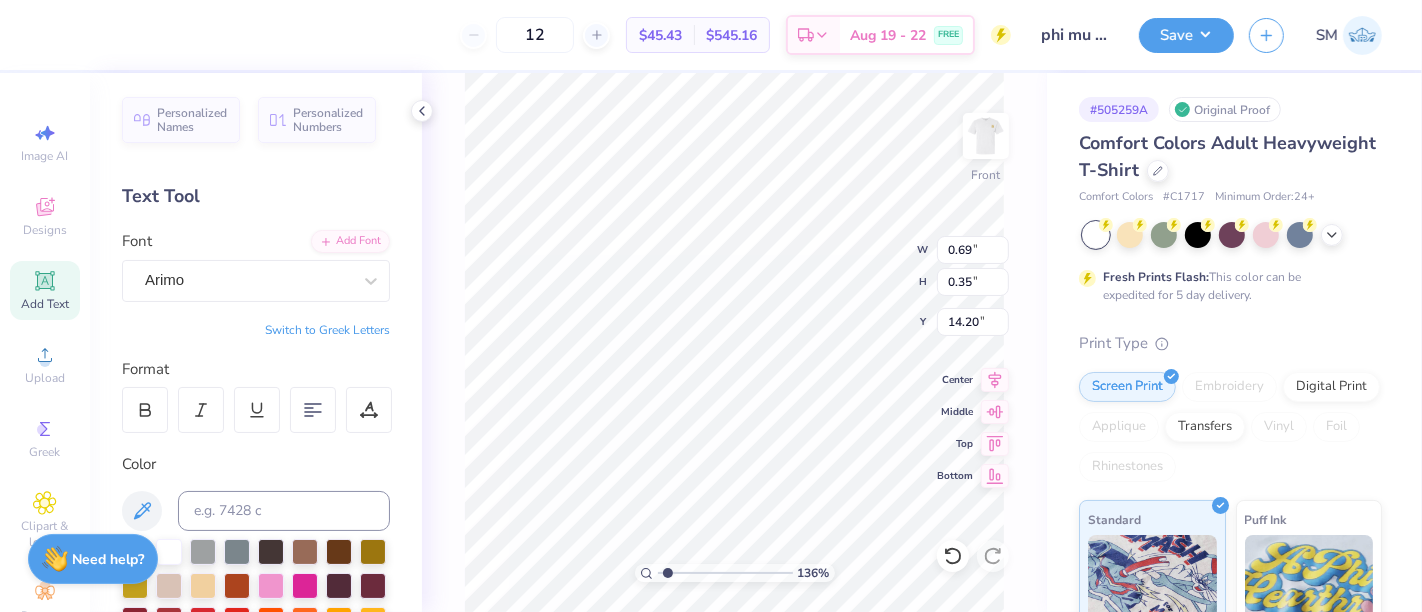 type on "6.53" 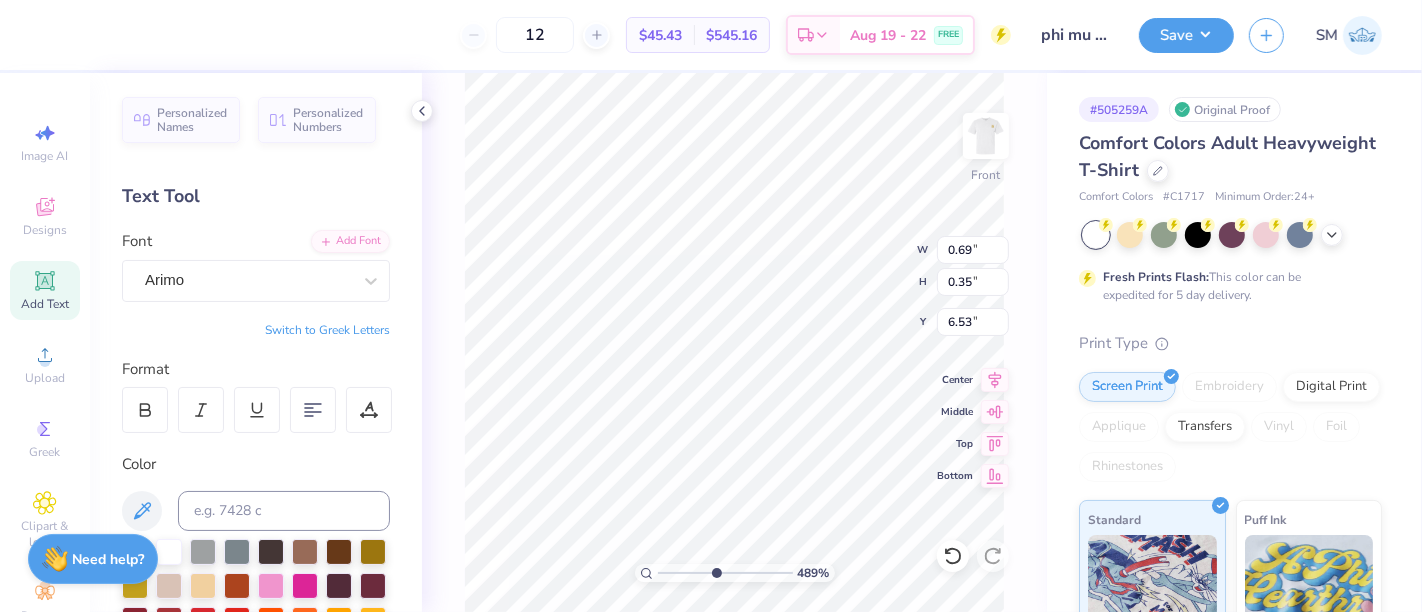 drag, startPoint x: 665, startPoint y: 571, endPoint x: 717, endPoint y: 567, distance: 52.153618 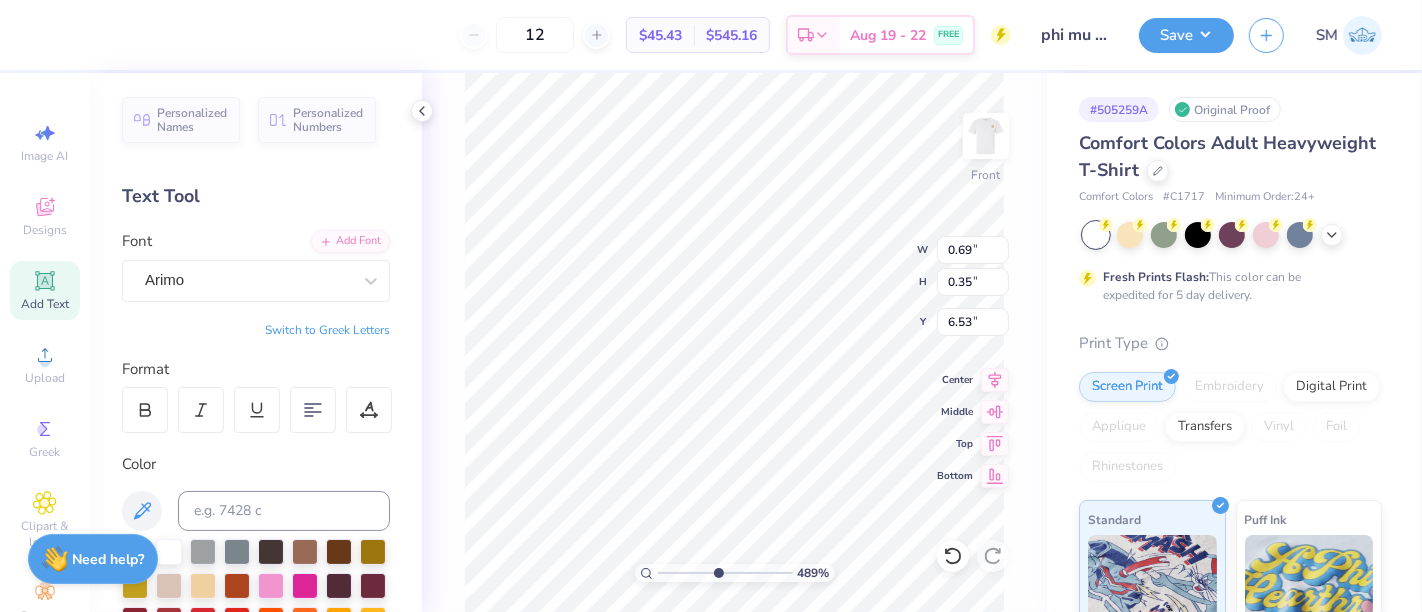 click at bounding box center [725, 573] 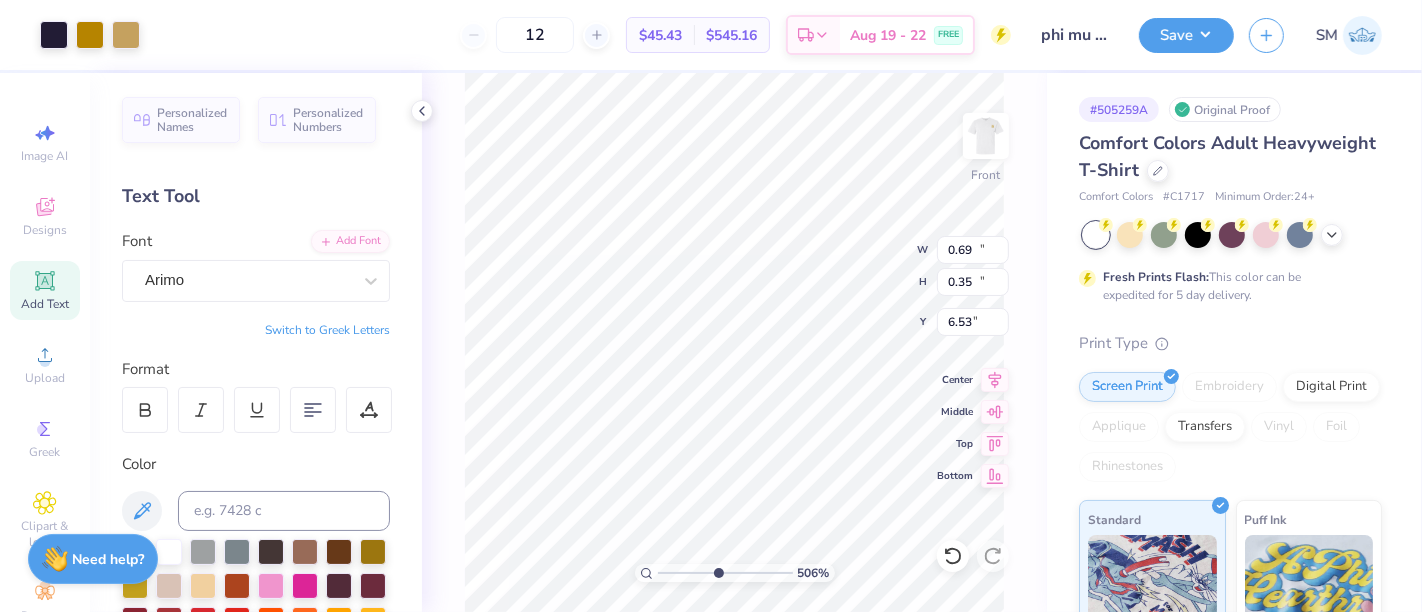 type on "11.83" 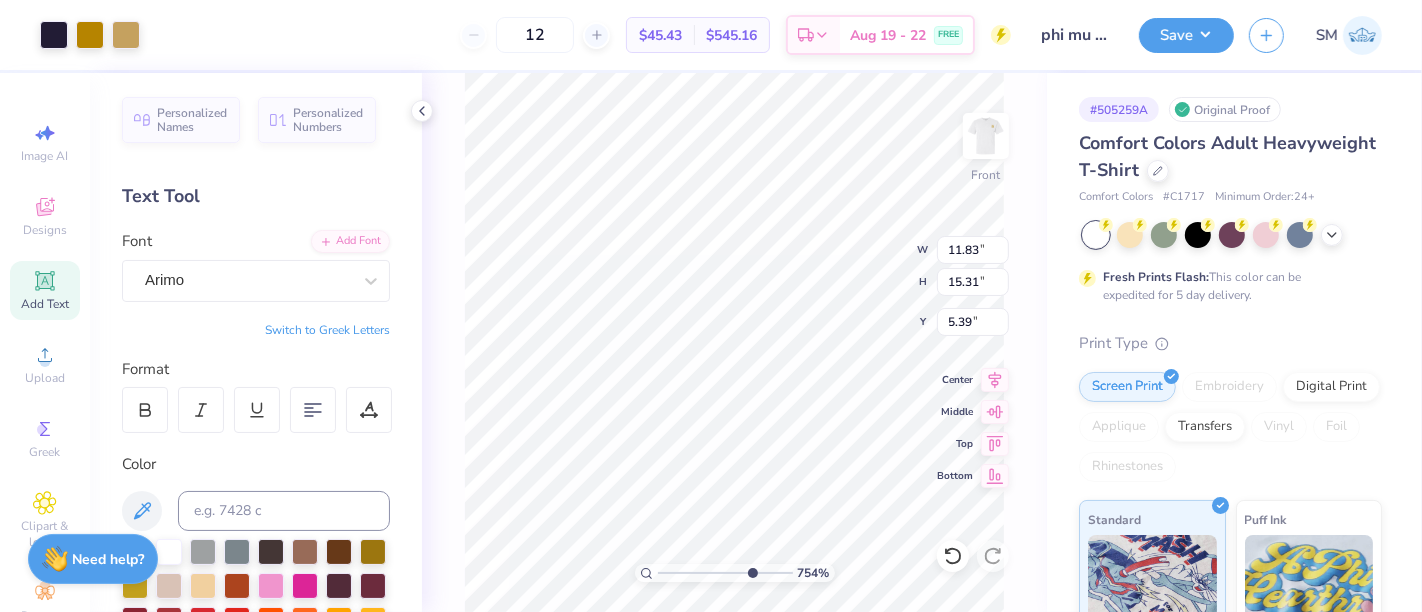 drag, startPoint x: 727, startPoint y: 575, endPoint x: 750, endPoint y: 575, distance: 23 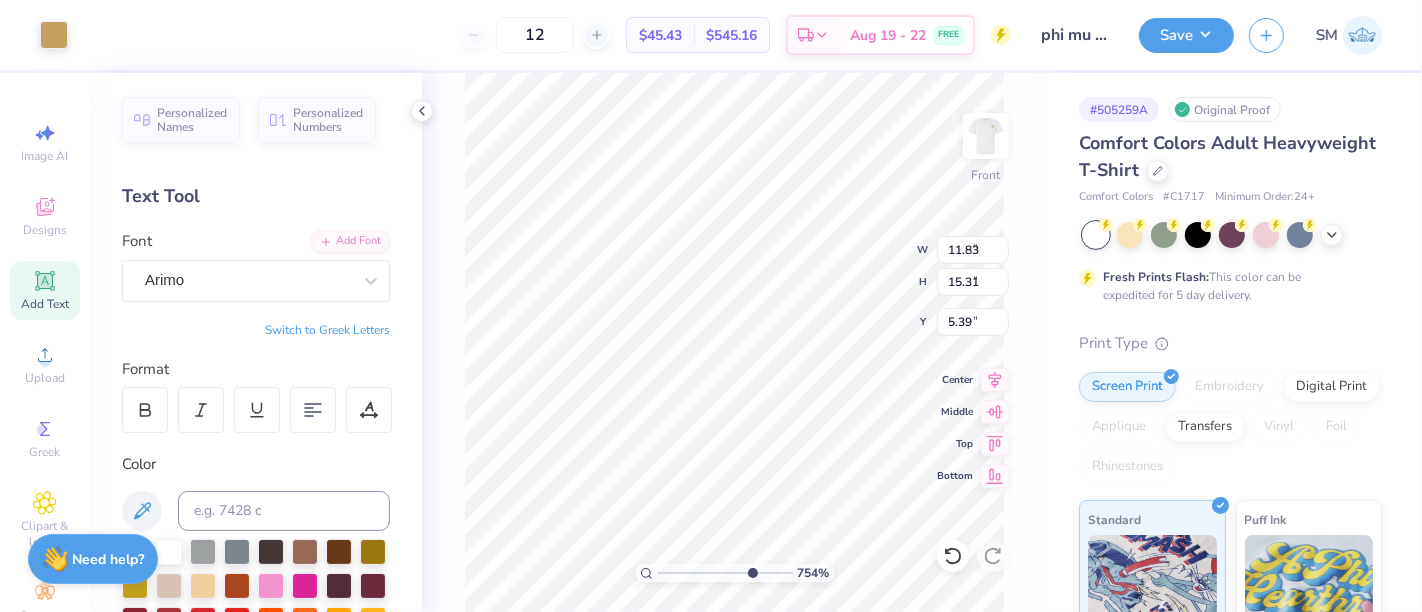 type on "0.17" 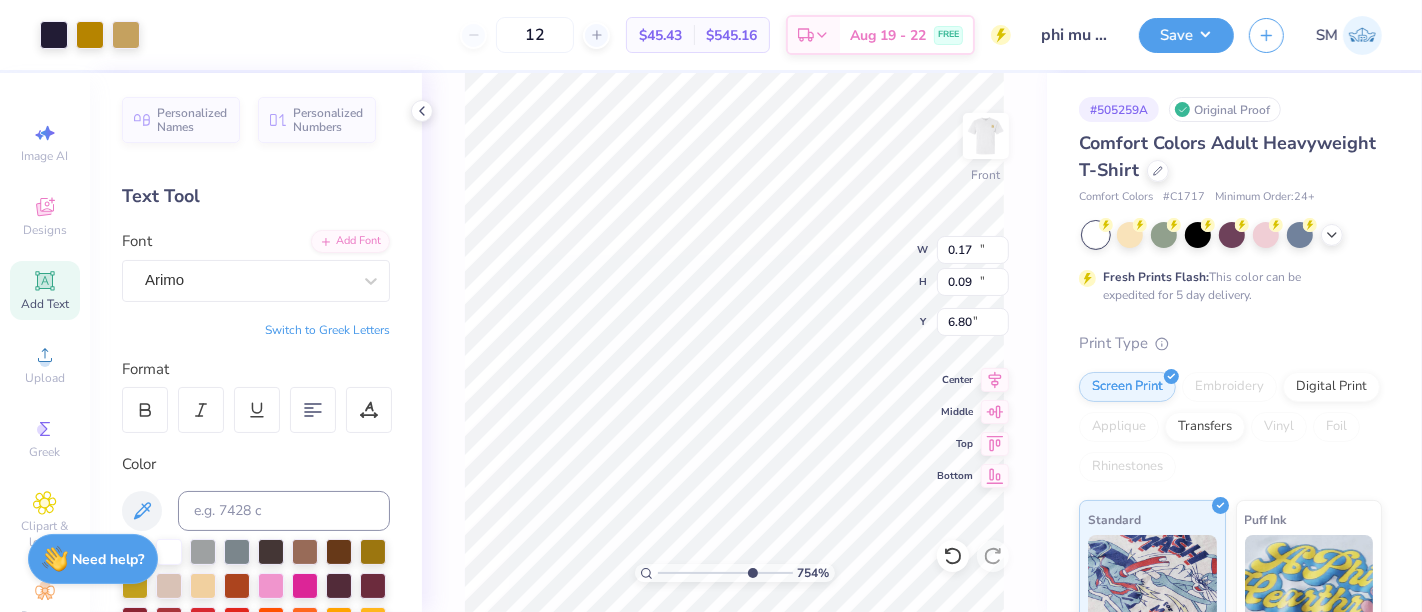 type on "11.83" 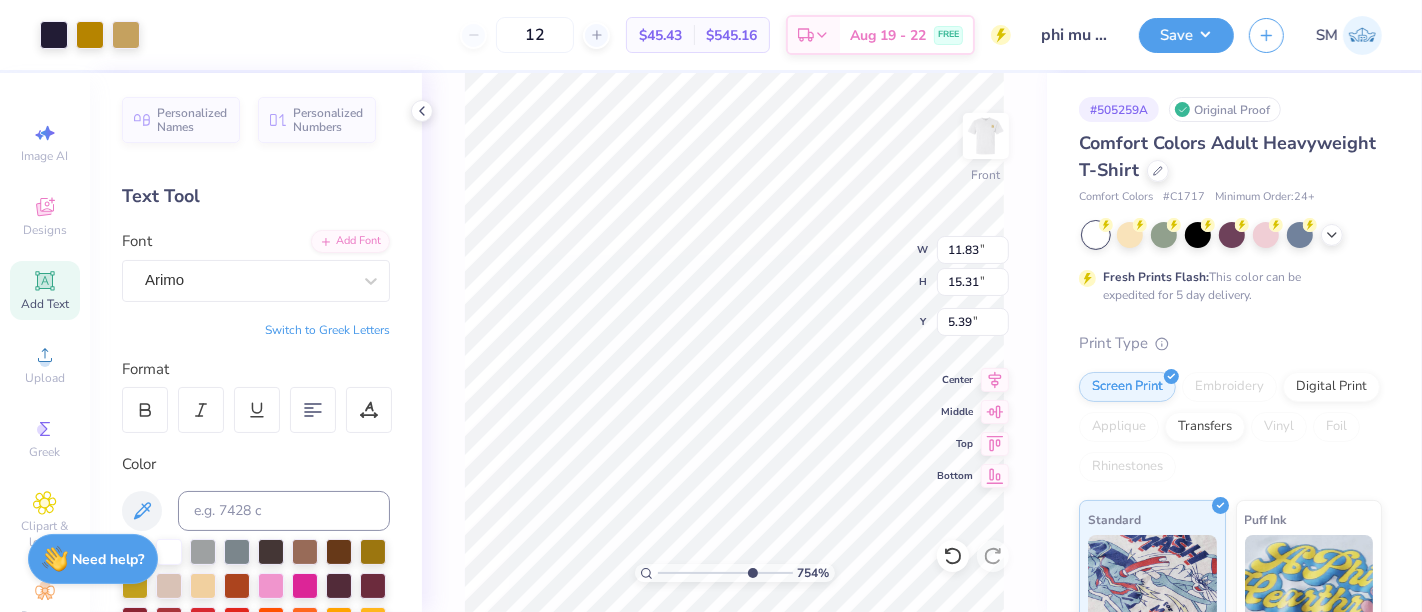 type on "0.07" 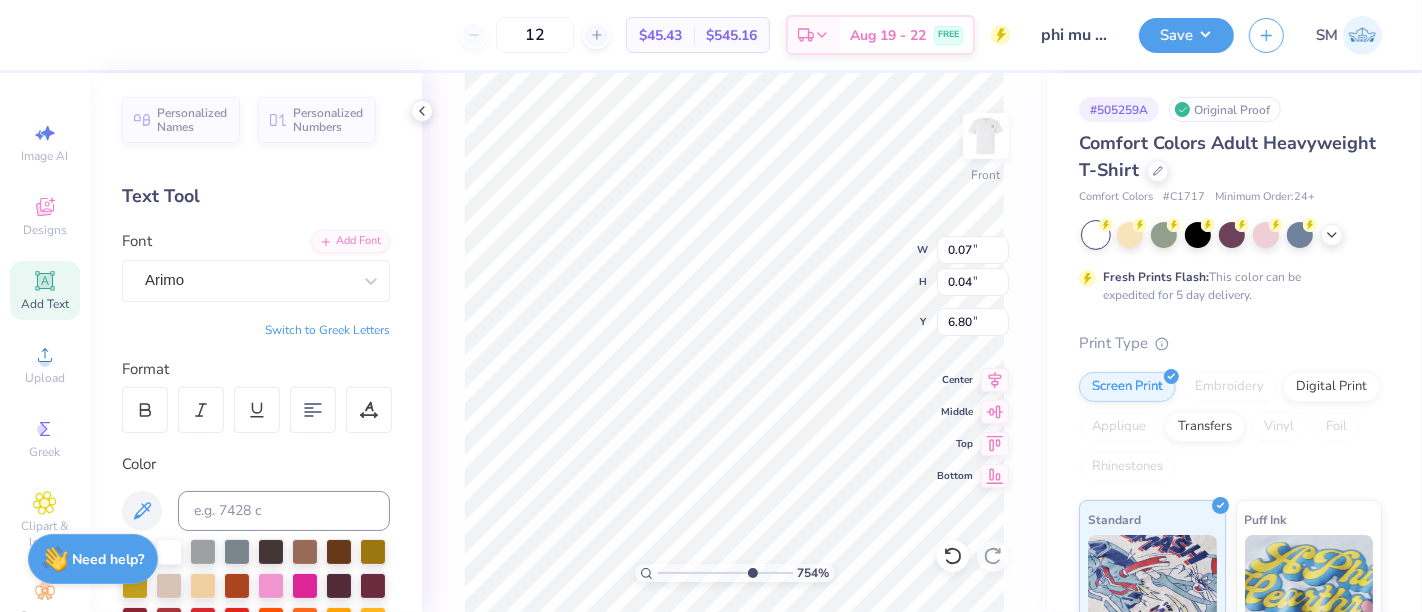 type on "6.76" 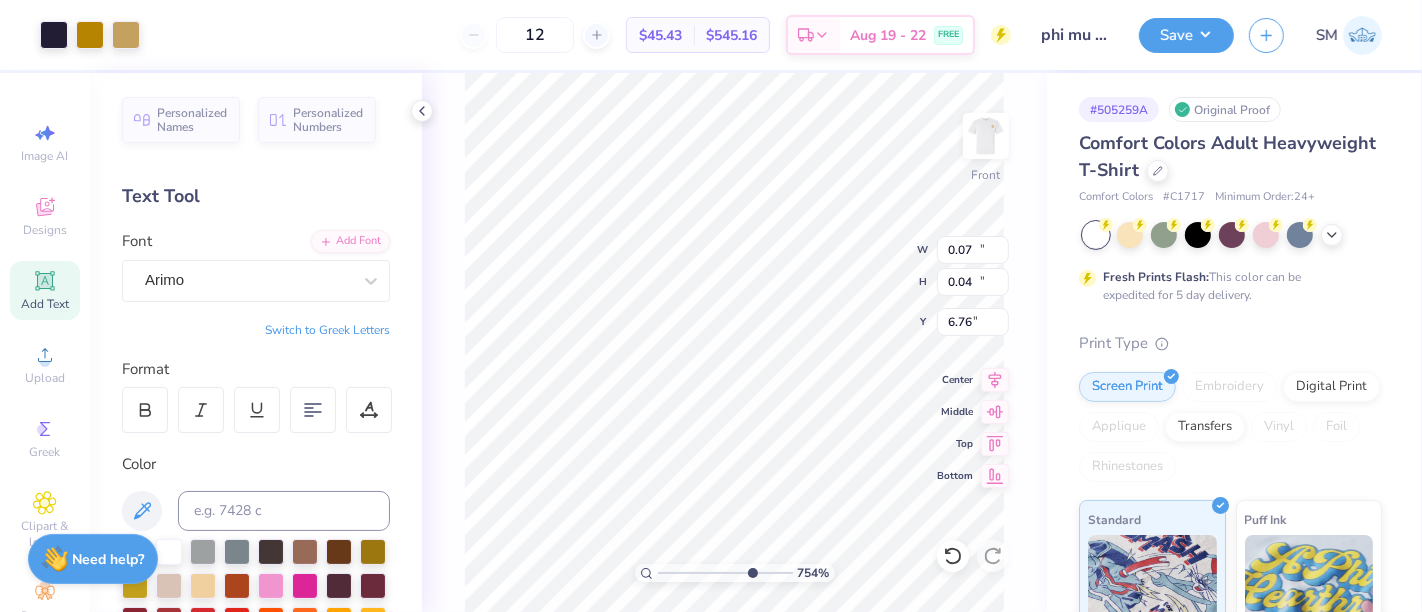 type on "11.83" 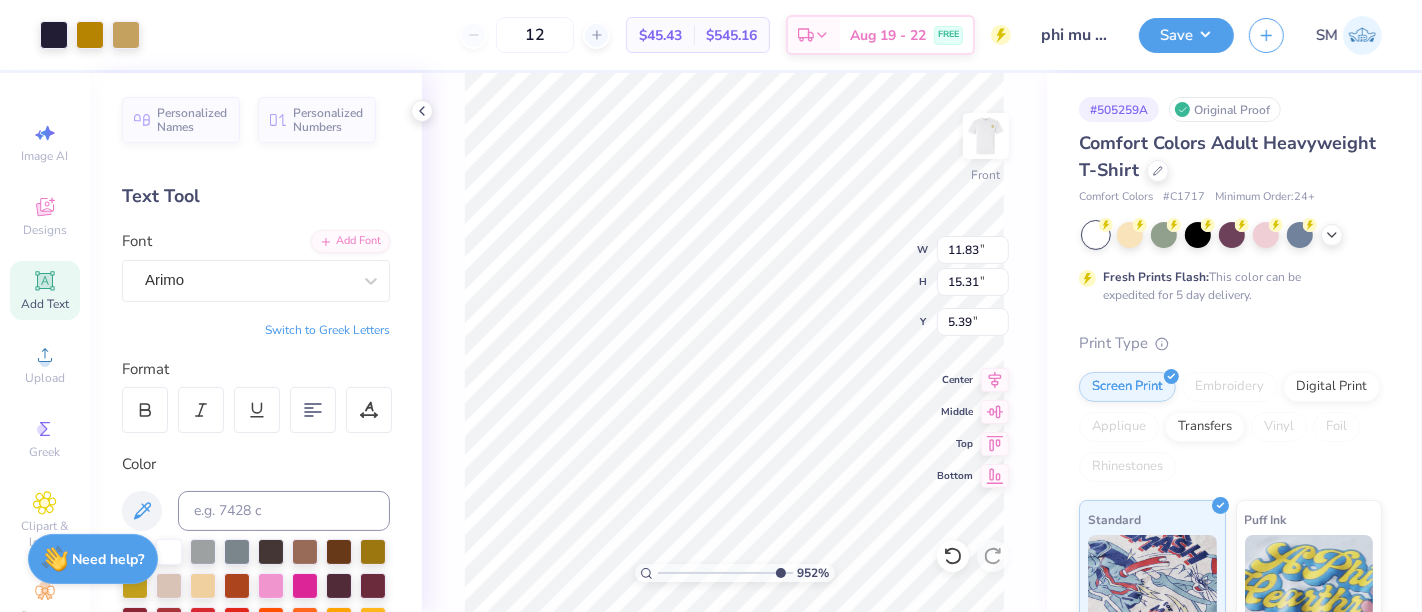 drag, startPoint x: 749, startPoint y: 572, endPoint x: 777, endPoint y: 568, distance: 28.284271 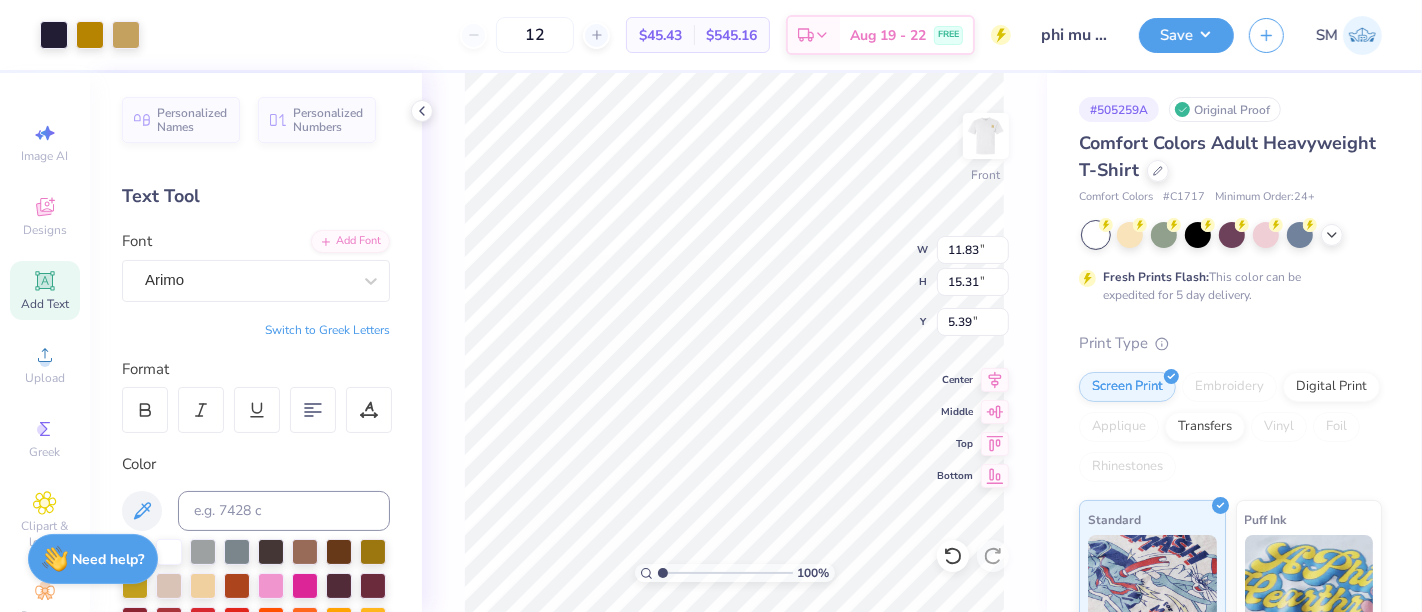 drag, startPoint x: 777, startPoint y: 572, endPoint x: 636, endPoint y: 582, distance: 141.35417 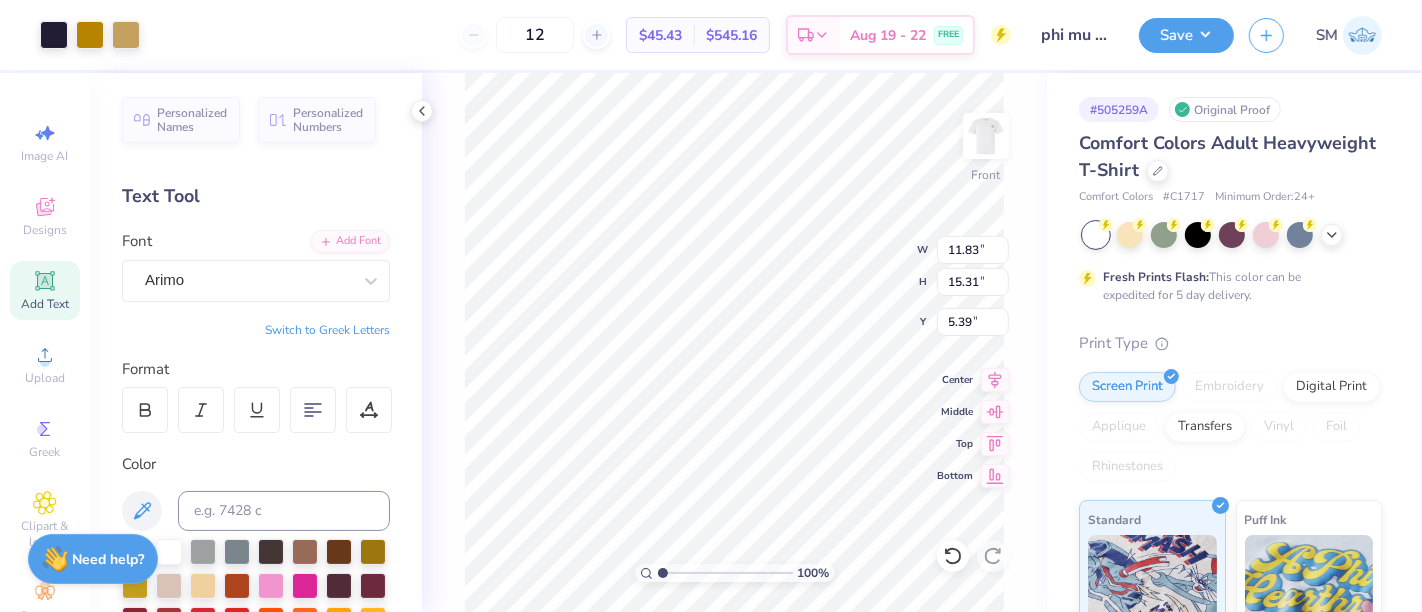 click on "Save" at bounding box center (1186, 35) 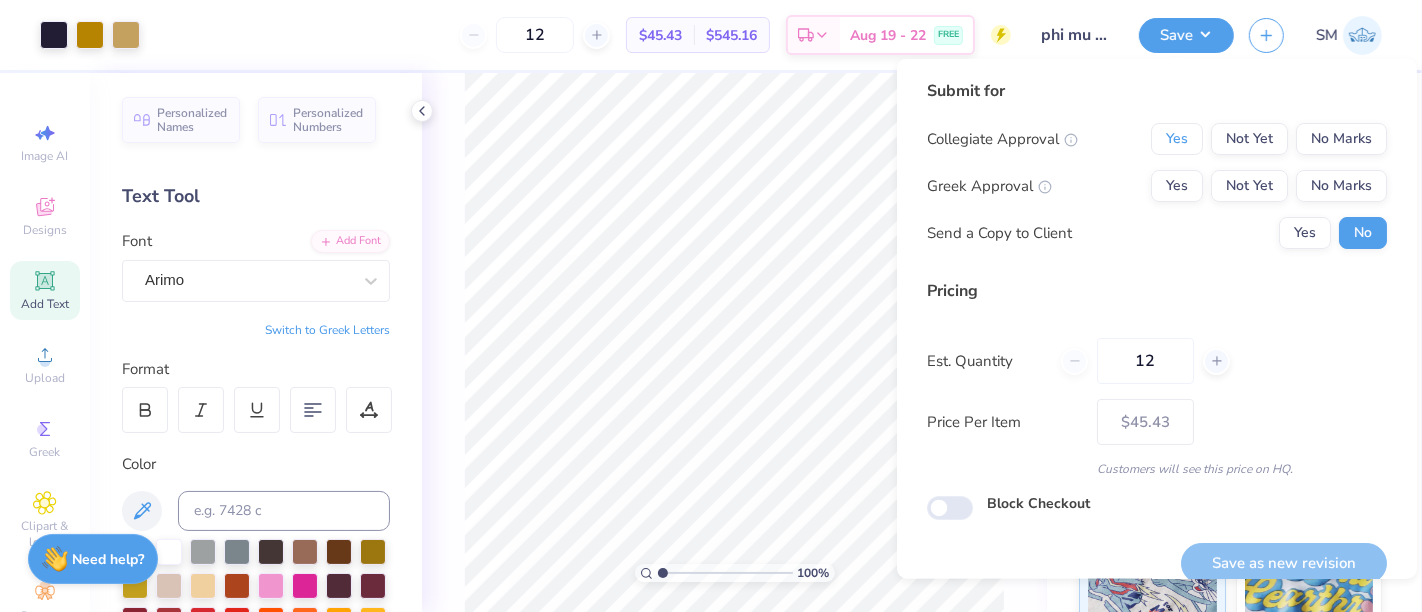 drag, startPoint x: 1155, startPoint y: 130, endPoint x: 1148, endPoint y: 166, distance: 36.67424 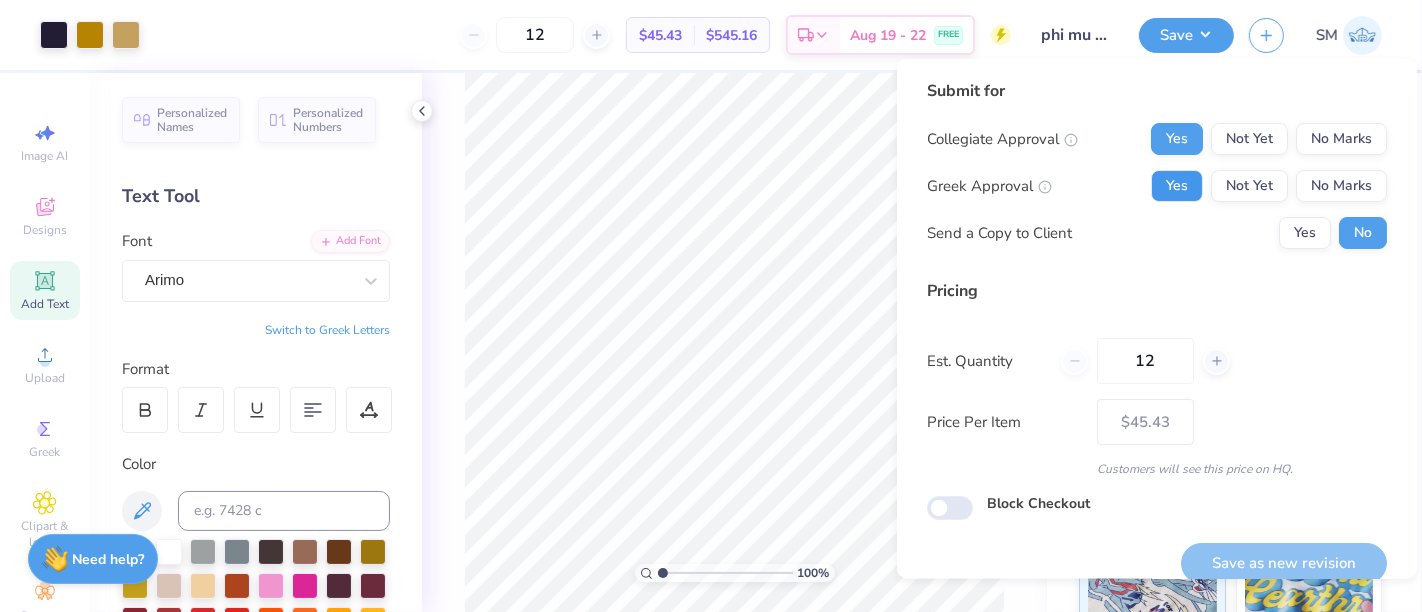 click on "Yes" at bounding box center [1177, 186] 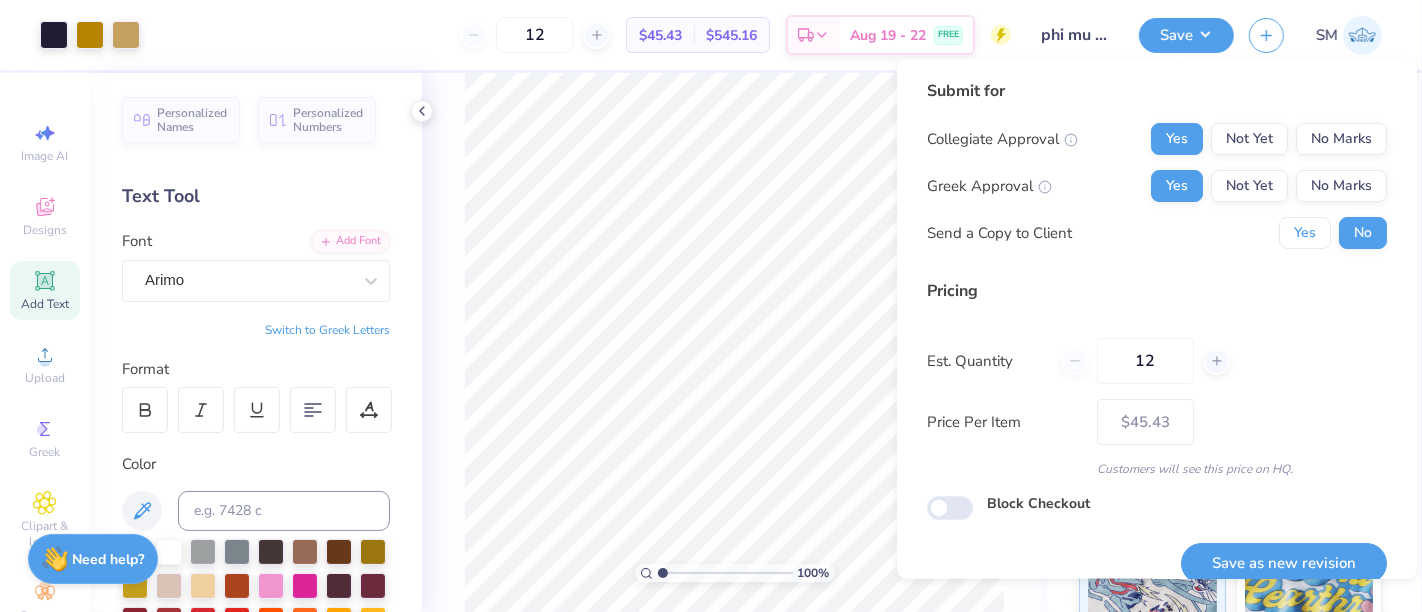 drag, startPoint x: 1280, startPoint y: 230, endPoint x: 1302, endPoint y: 285, distance: 59.236813 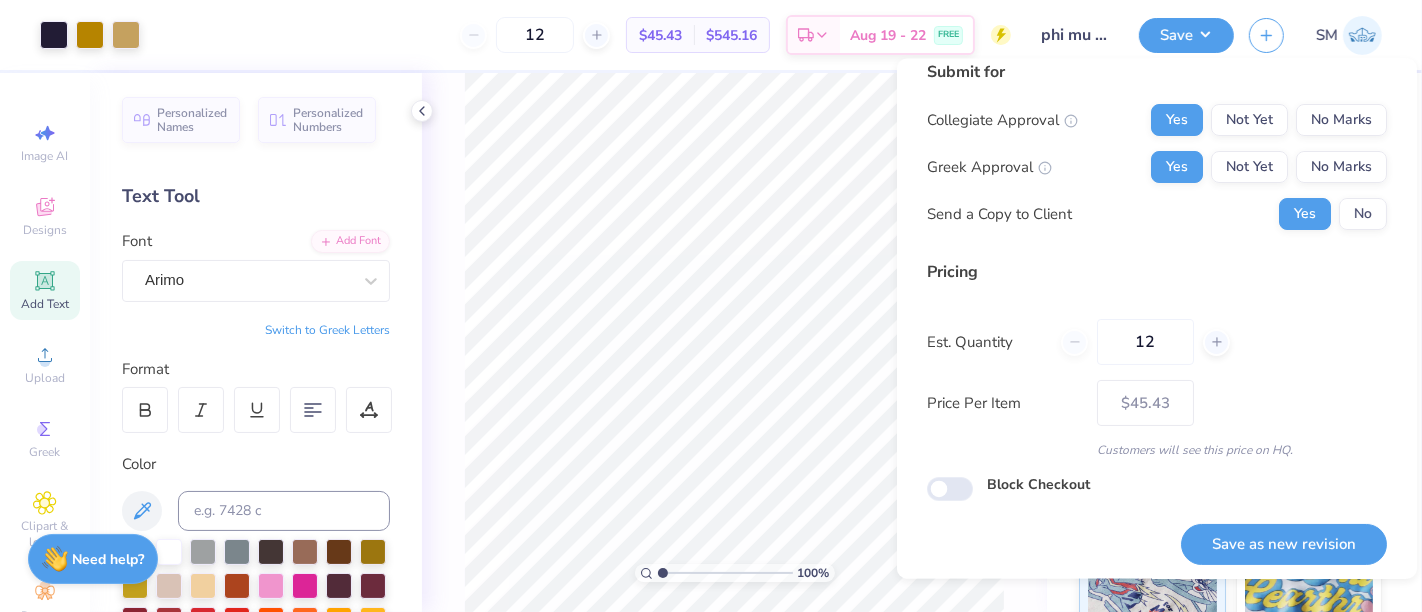 scroll, scrollTop: 22, scrollLeft: 0, axis: vertical 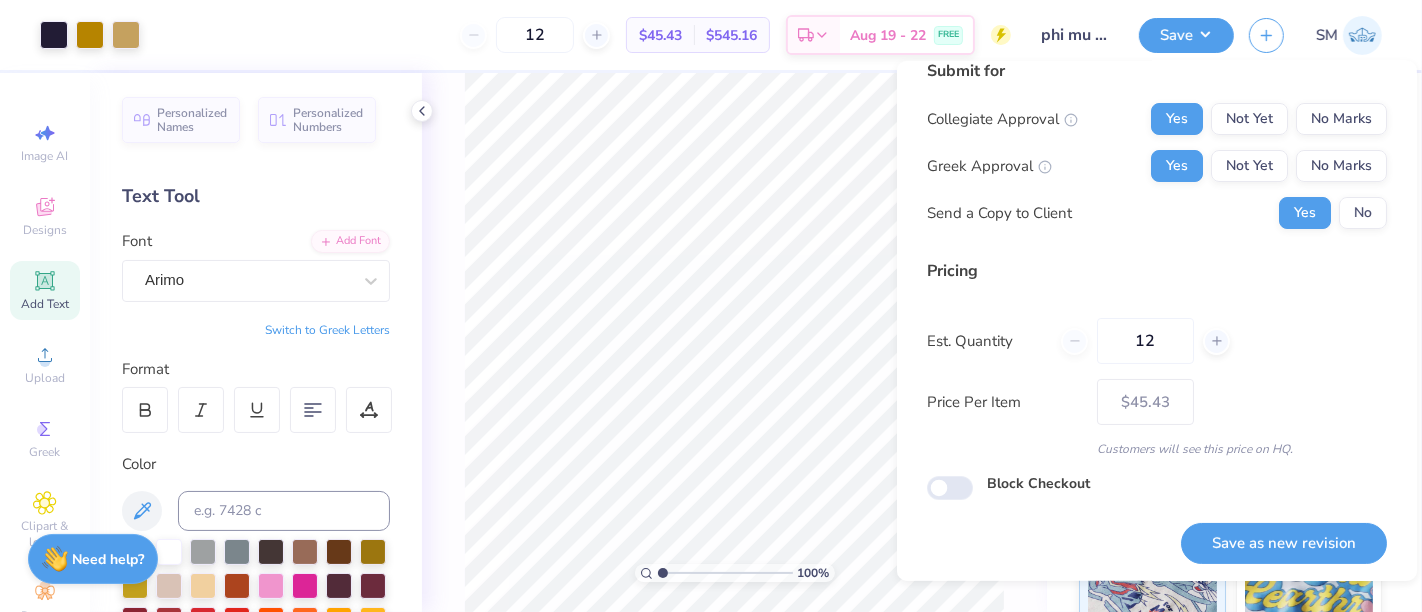 click on "Save as new revision" at bounding box center [1284, 543] 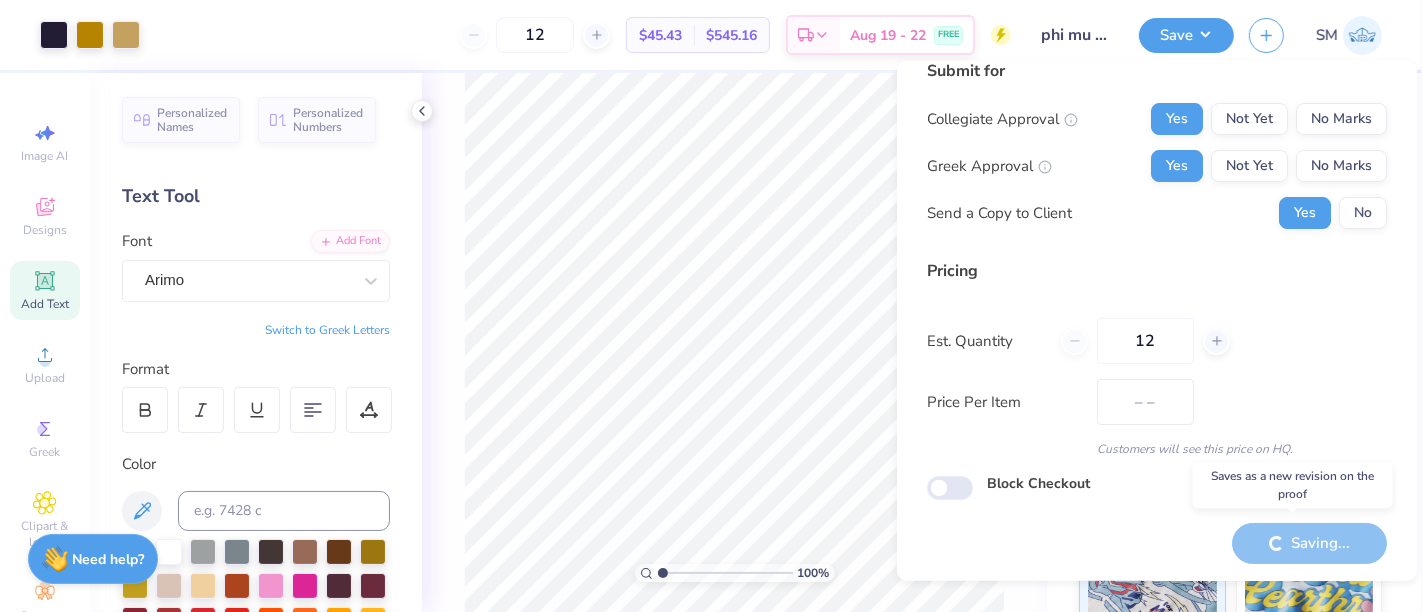 type on "$45.43" 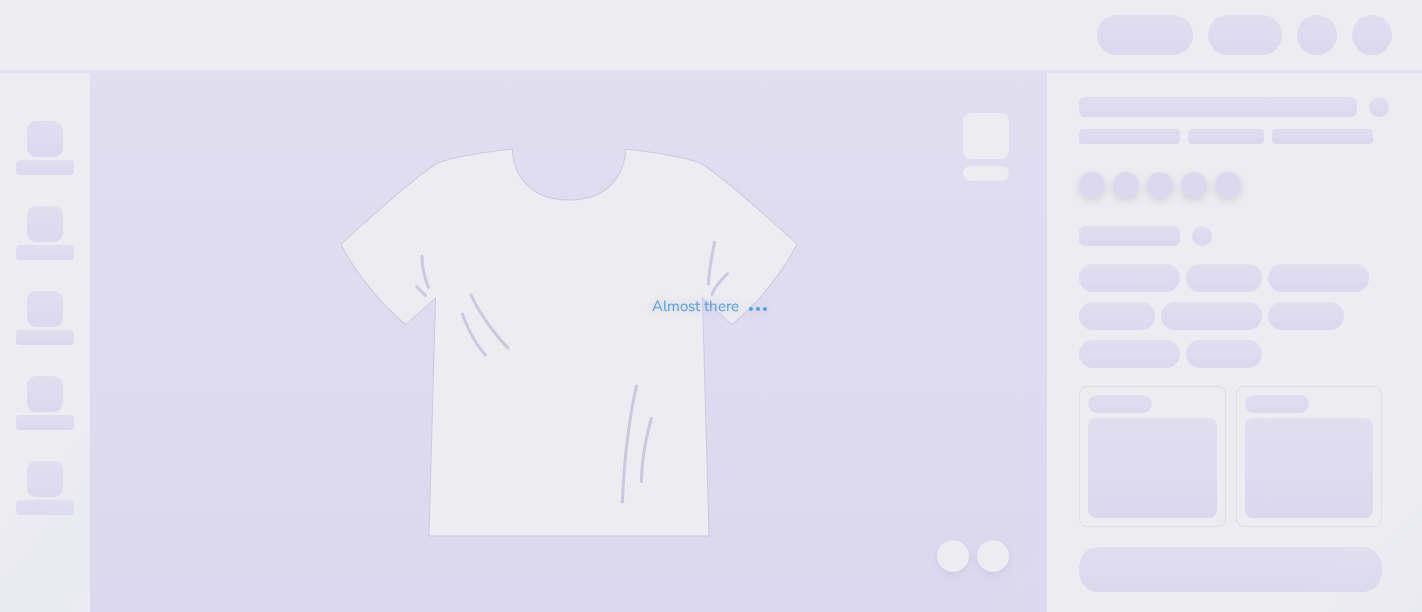 scroll, scrollTop: 0, scrollLeft: 0, axis: both 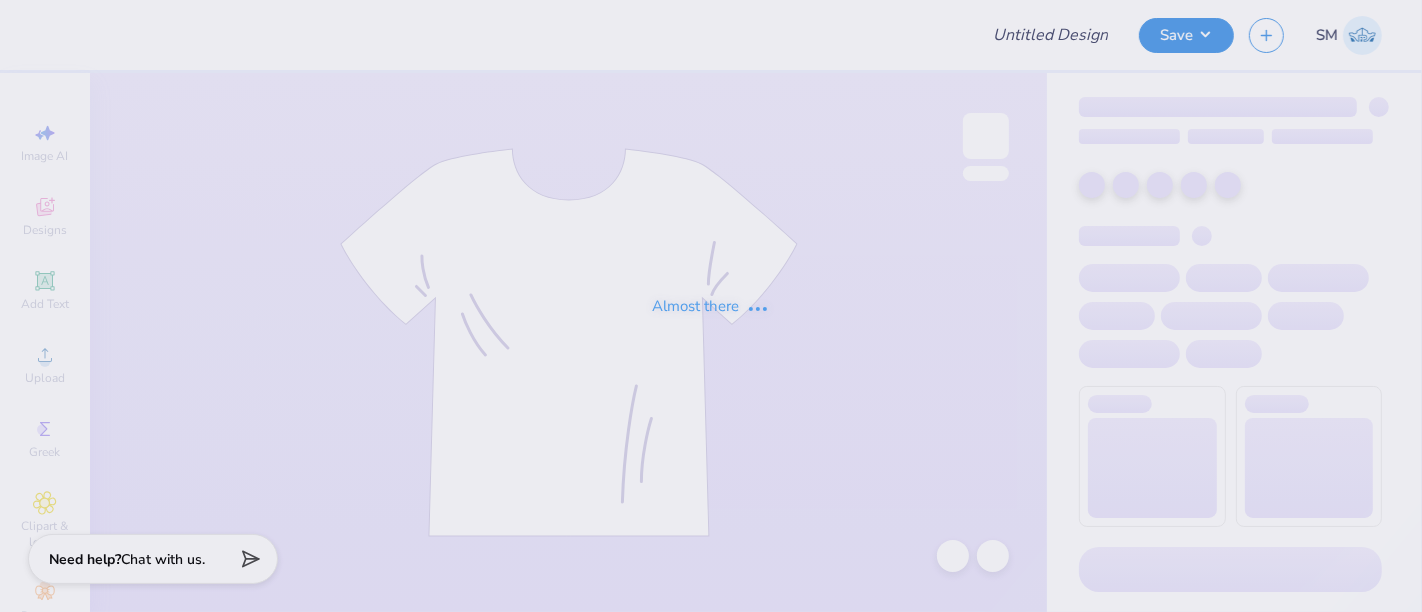 type on "[NAME] : [ORGANIZATION]" 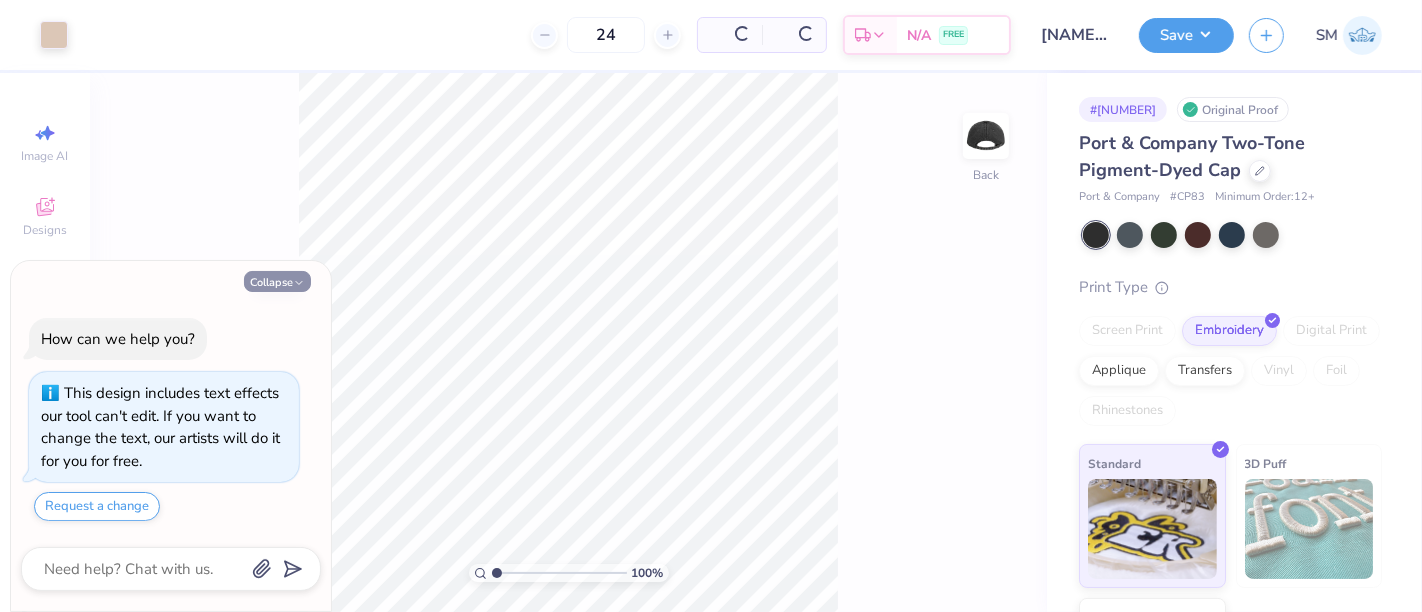 click on "Collapse" at bounding box center [277, 281] 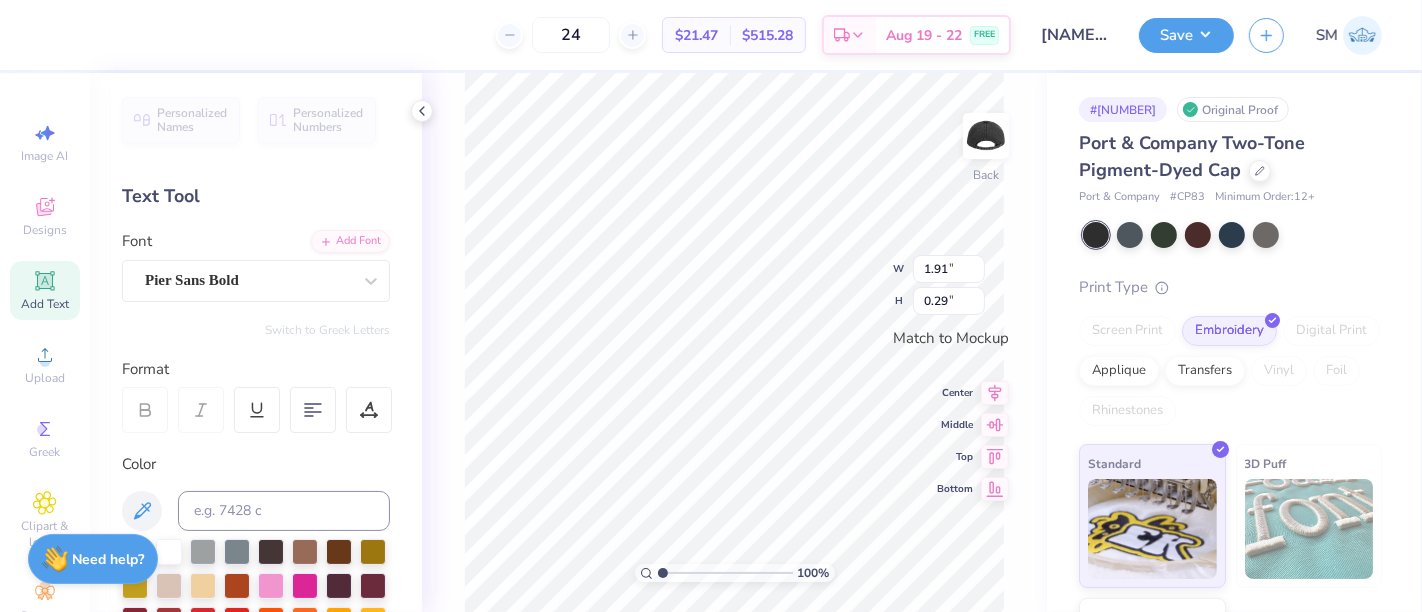 scroll, scrollTop: 18, scrollLeft: 4, axis: both 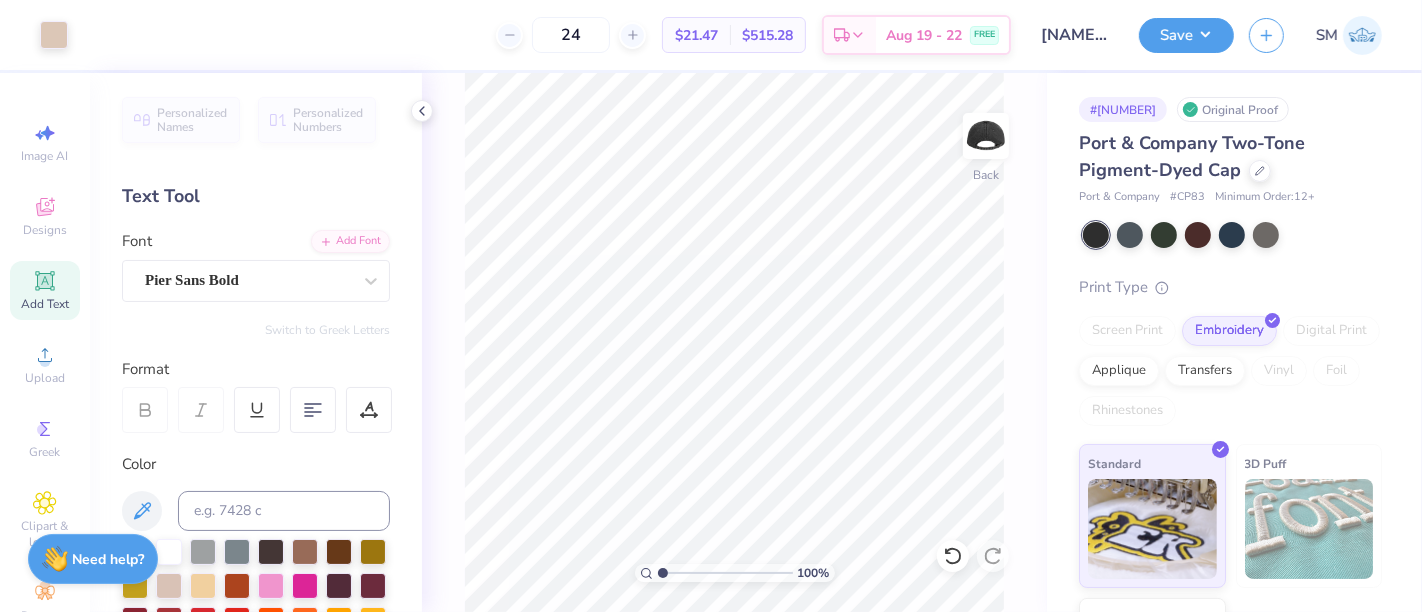 click 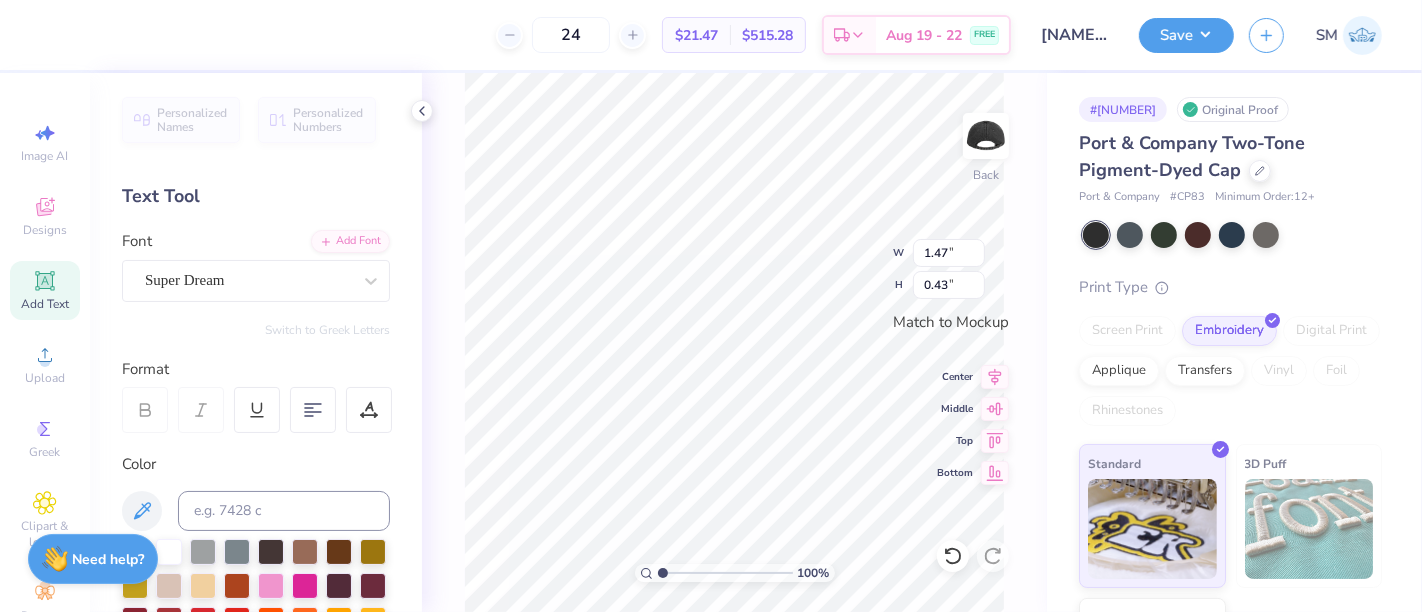 scroll, scrollTop: 18, scrollLeft: 2, axis: both 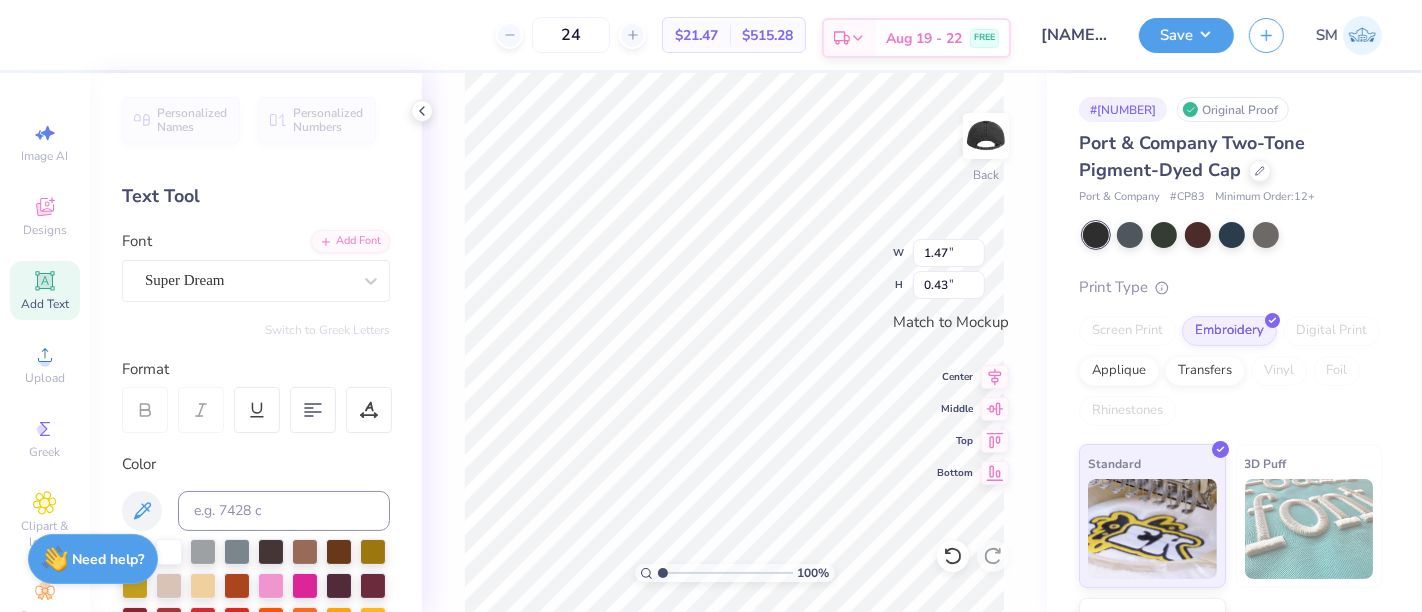 paste on "®" 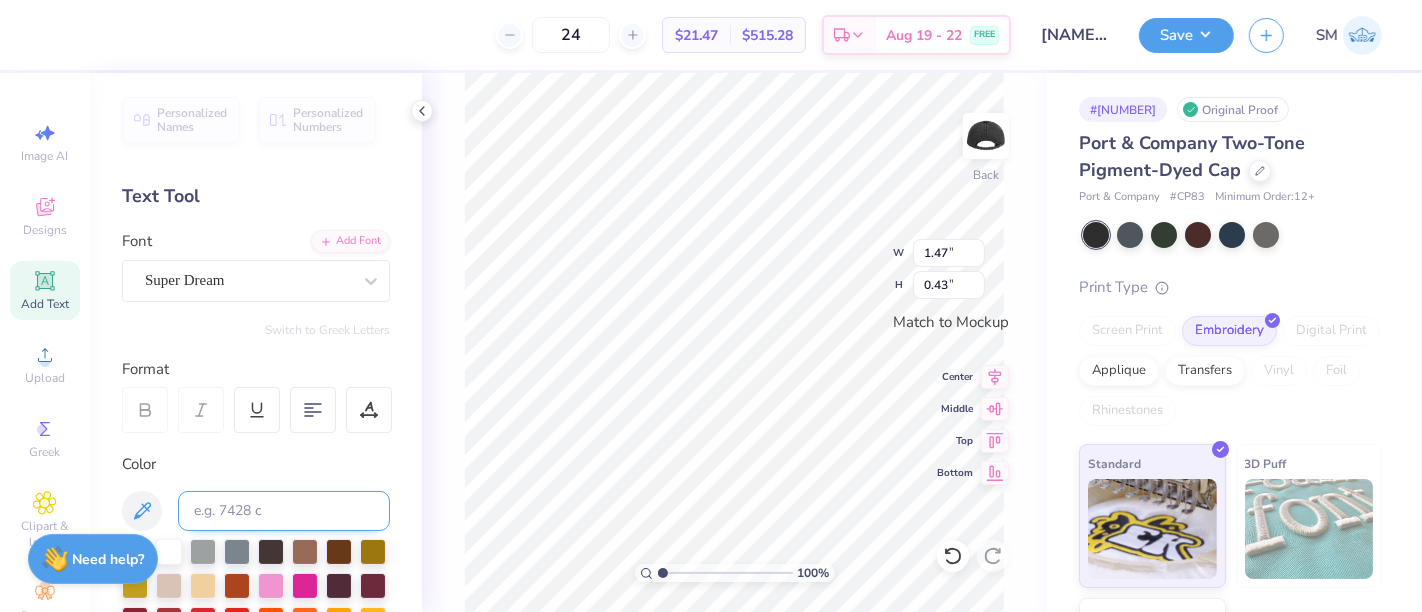 type on "®" 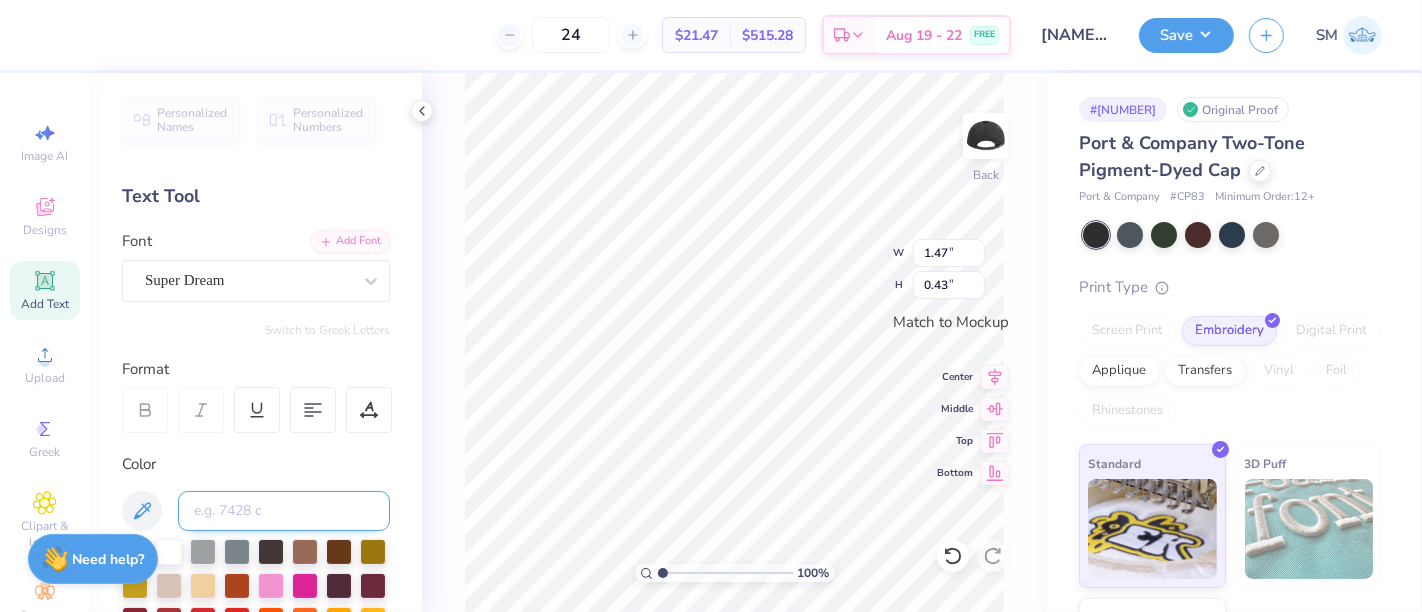 click at bounding box center [284, 511] 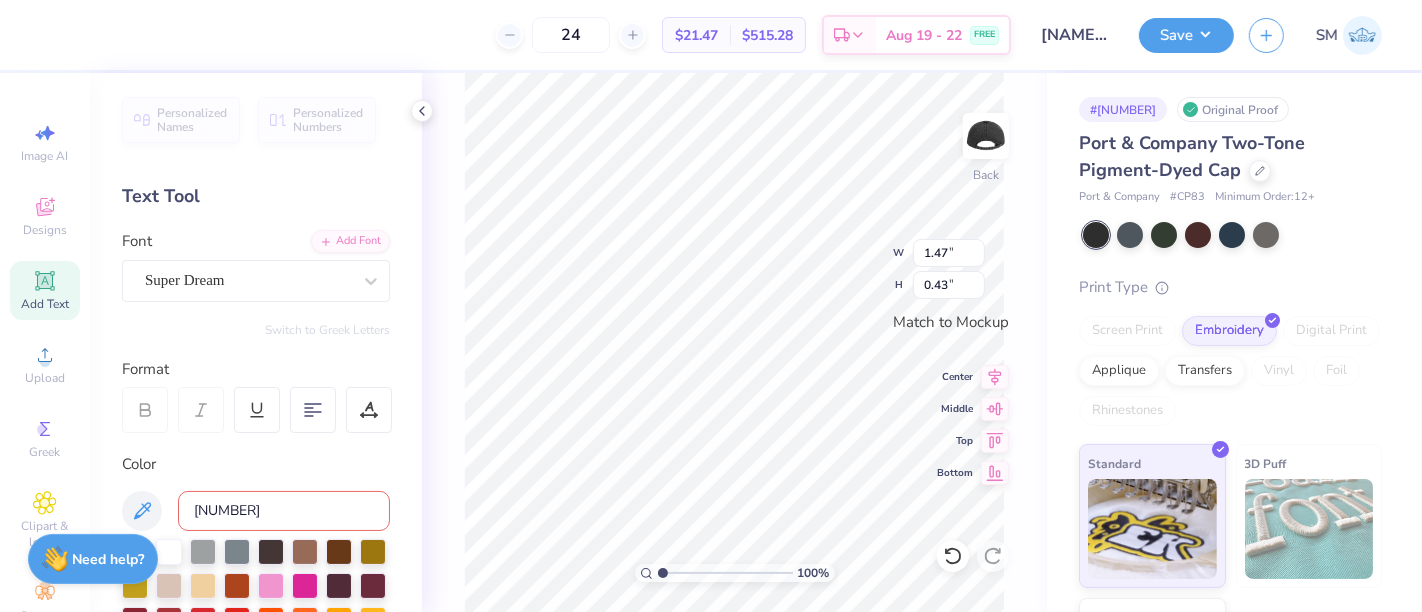 type on "[NUMBER] c" 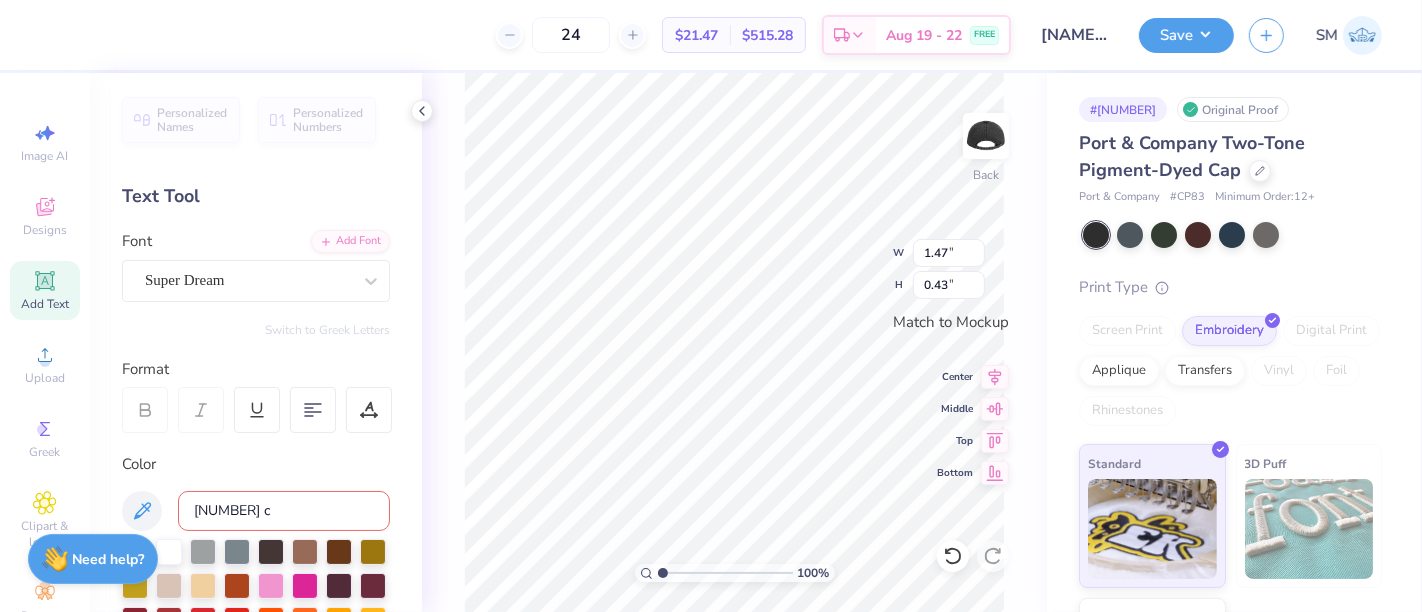 type 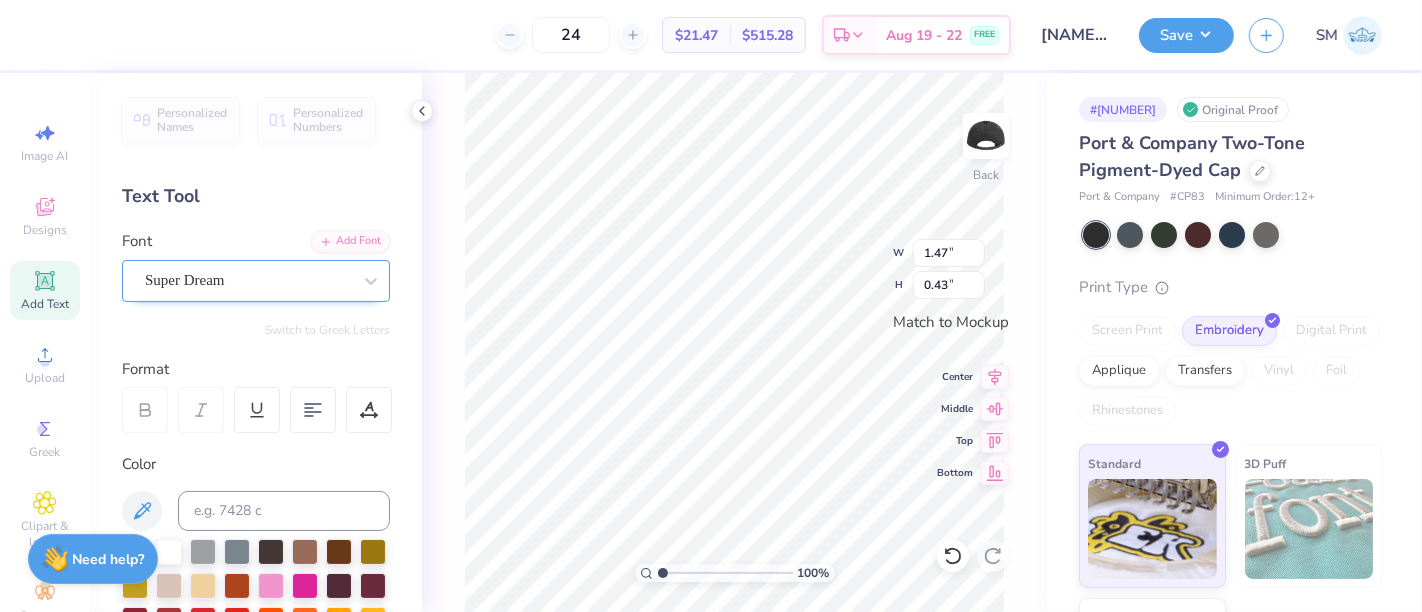 click on "Super Dream" at bounding box center (248, 280) 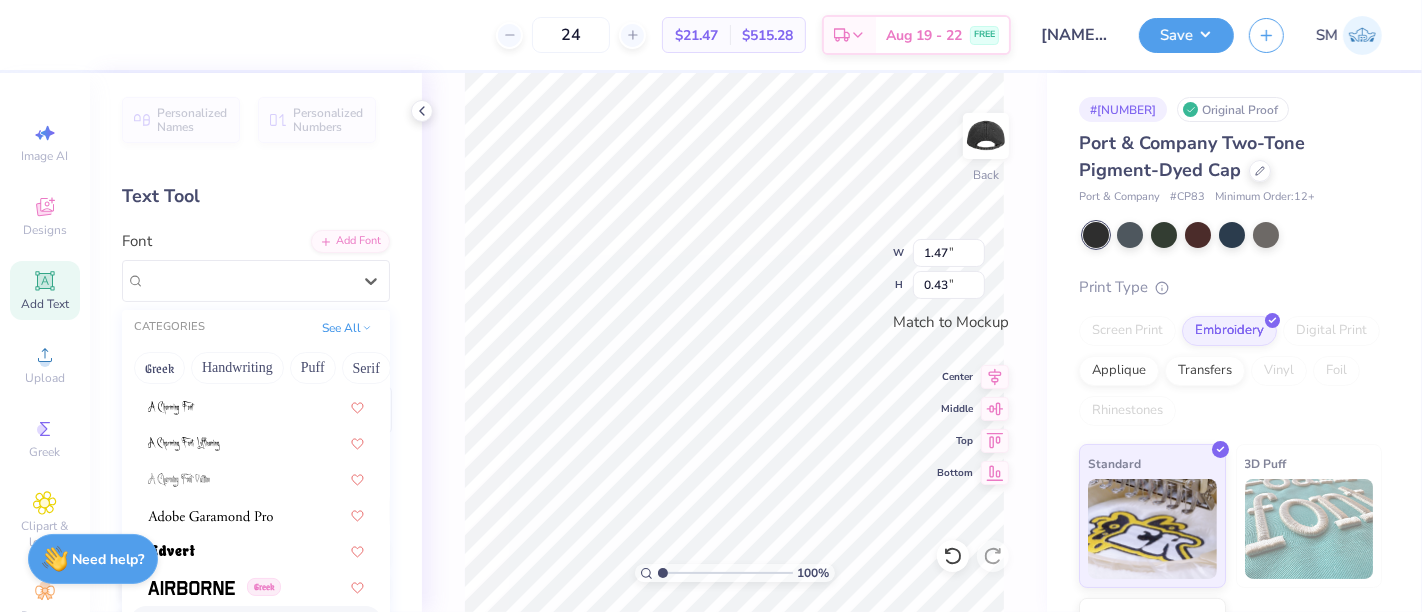 scroll, scrollTop: 592, scrollLeft: 0, axis: vertical 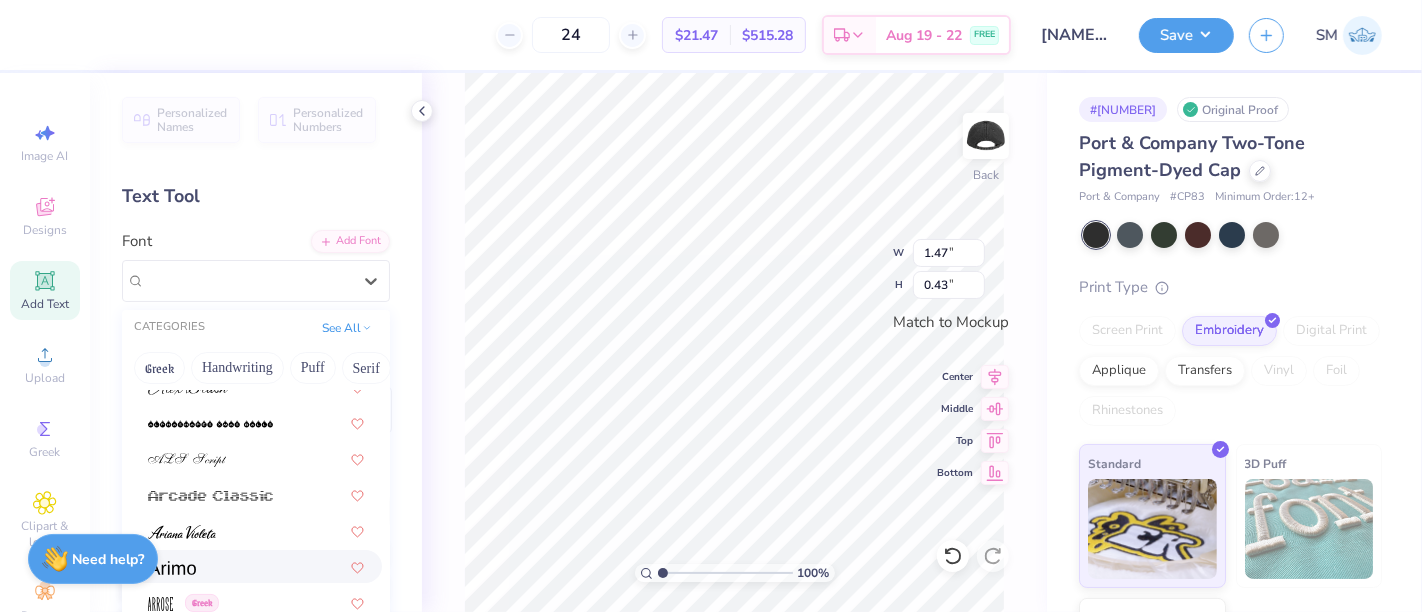 click at bounding box center (256, 566) 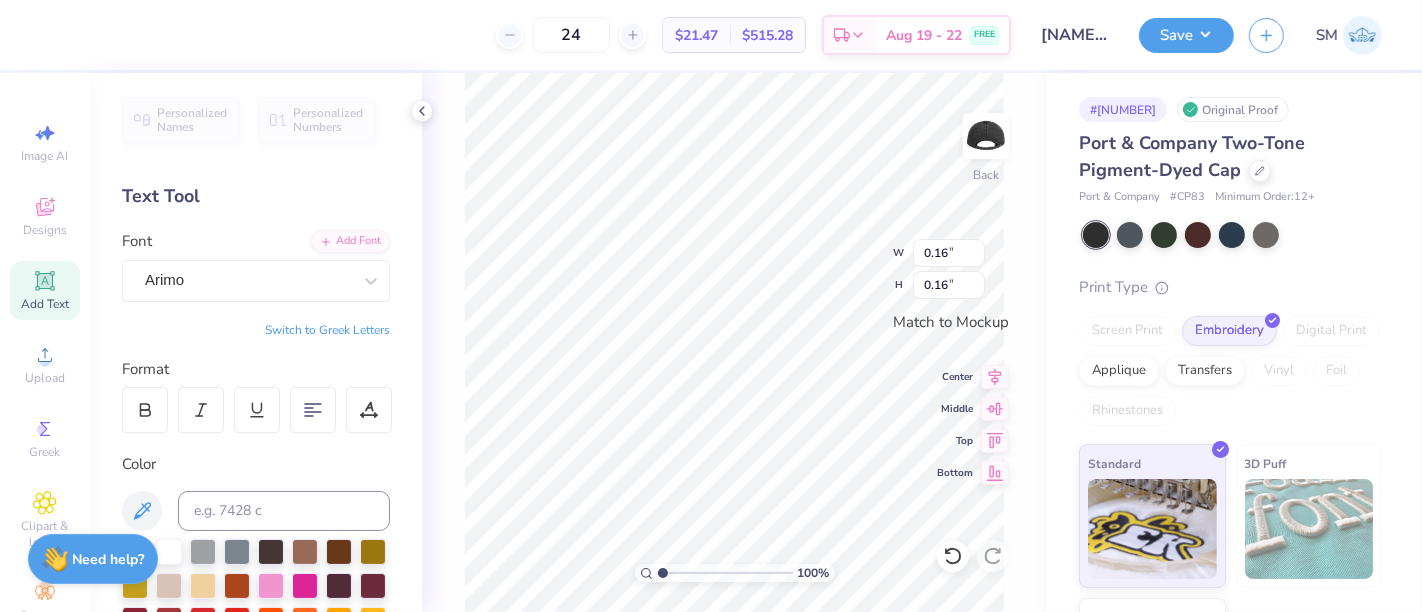 type on "0.16" 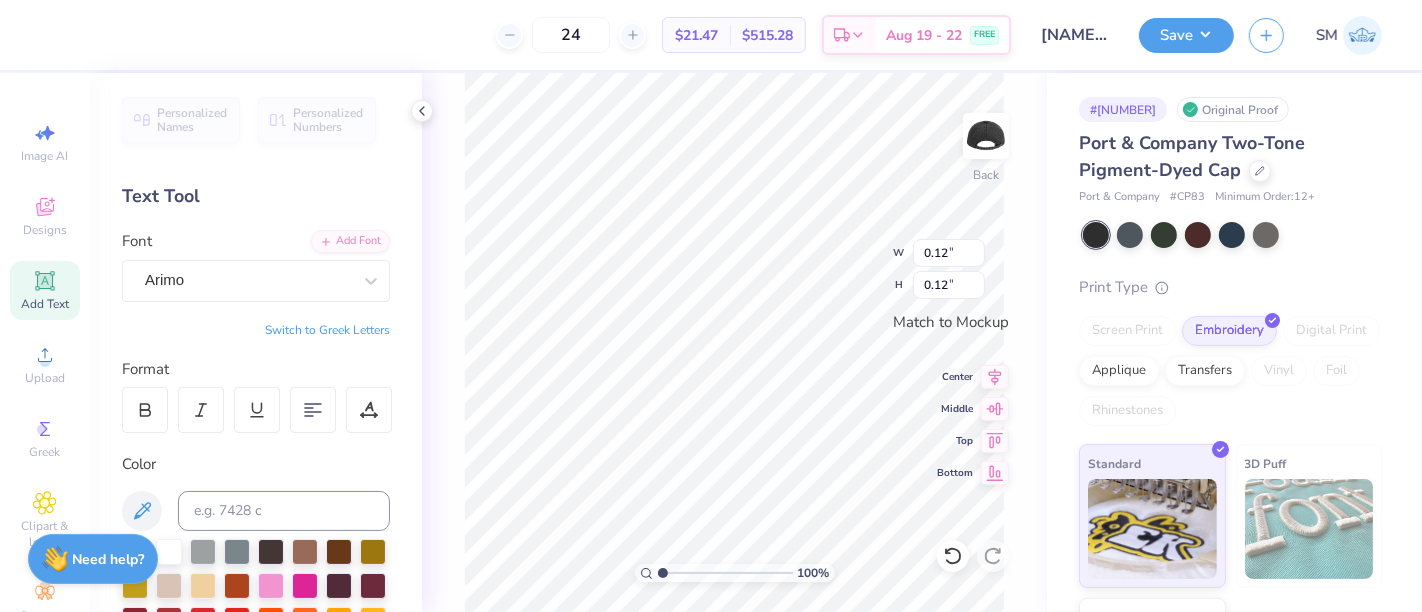 type on "0.12" 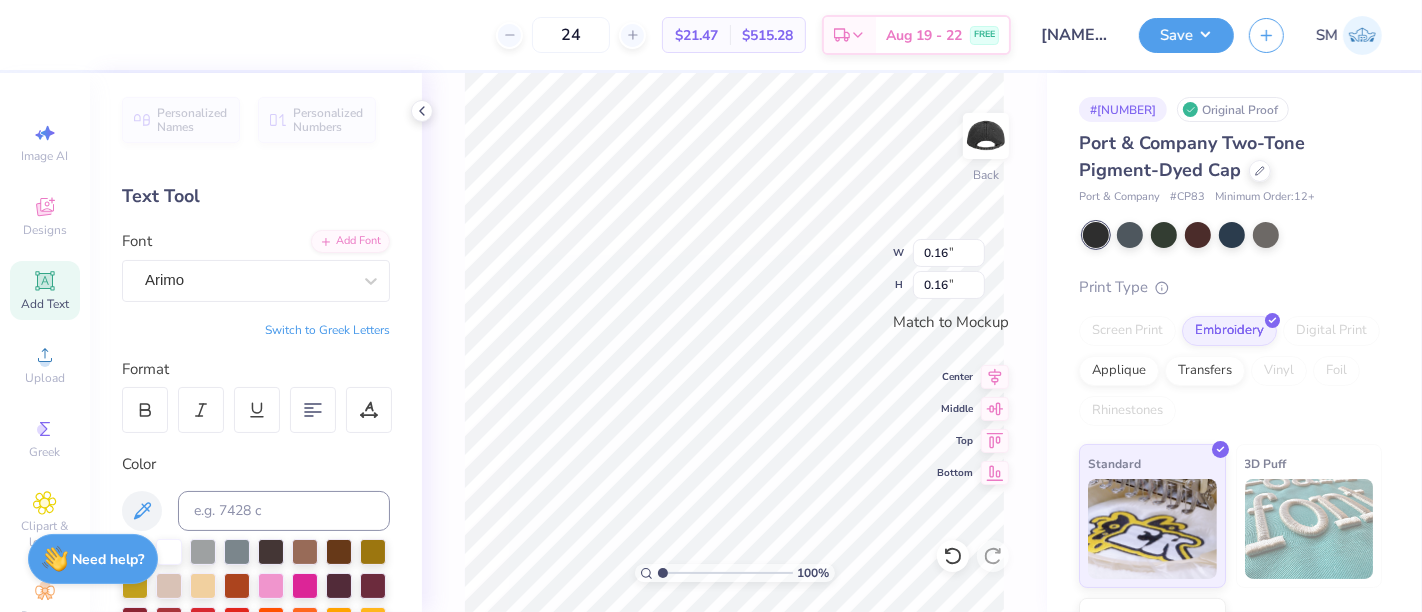 type on "0.16" 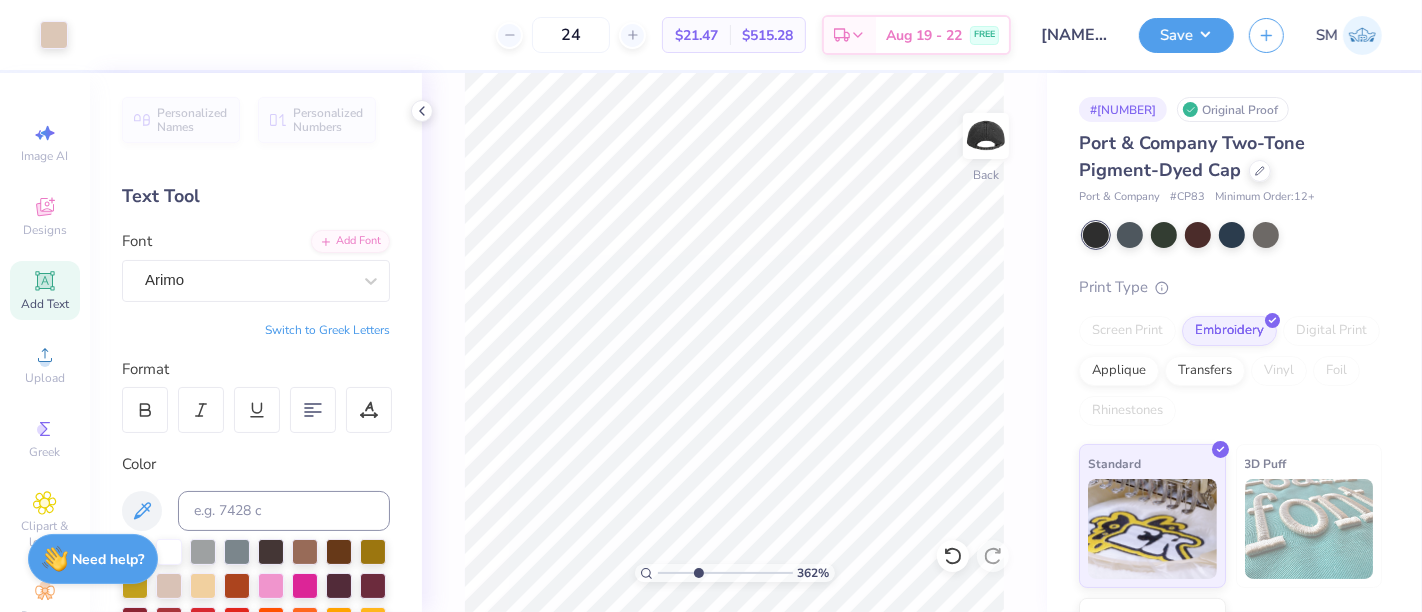 drag, startPoint x: 665, startPoint y: 569, endPoint x: 697, endPoint y: 567, distance: 32.06244 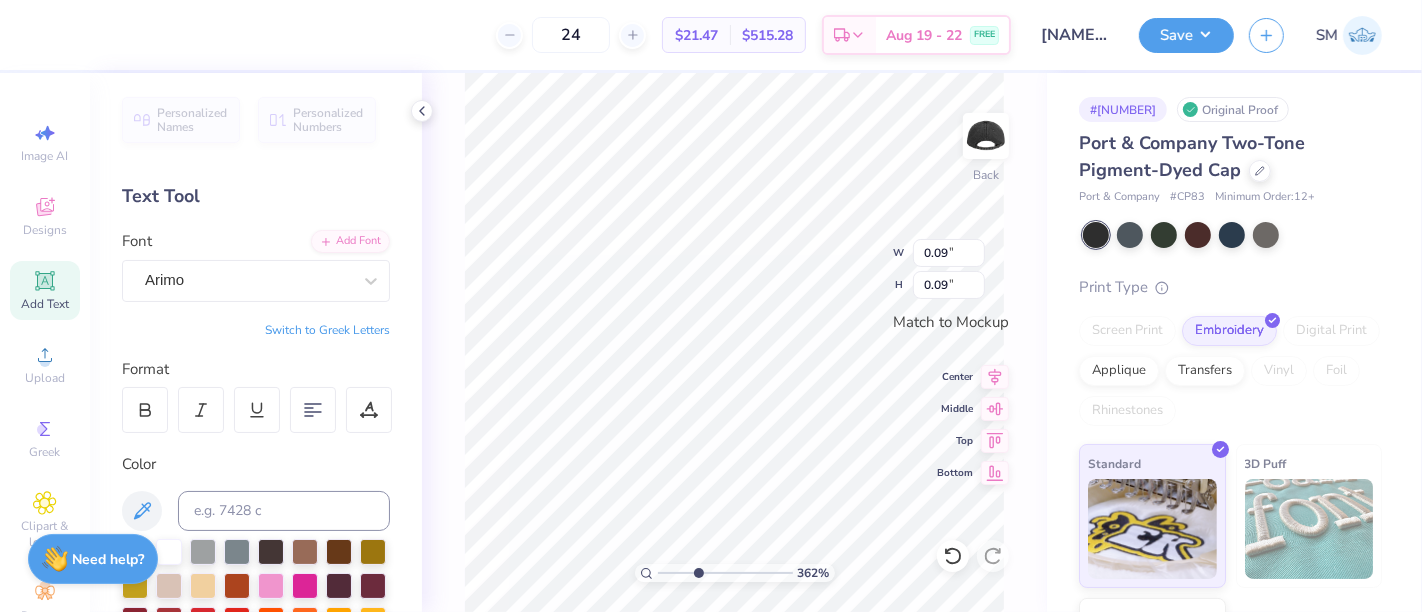 type on "0.09" 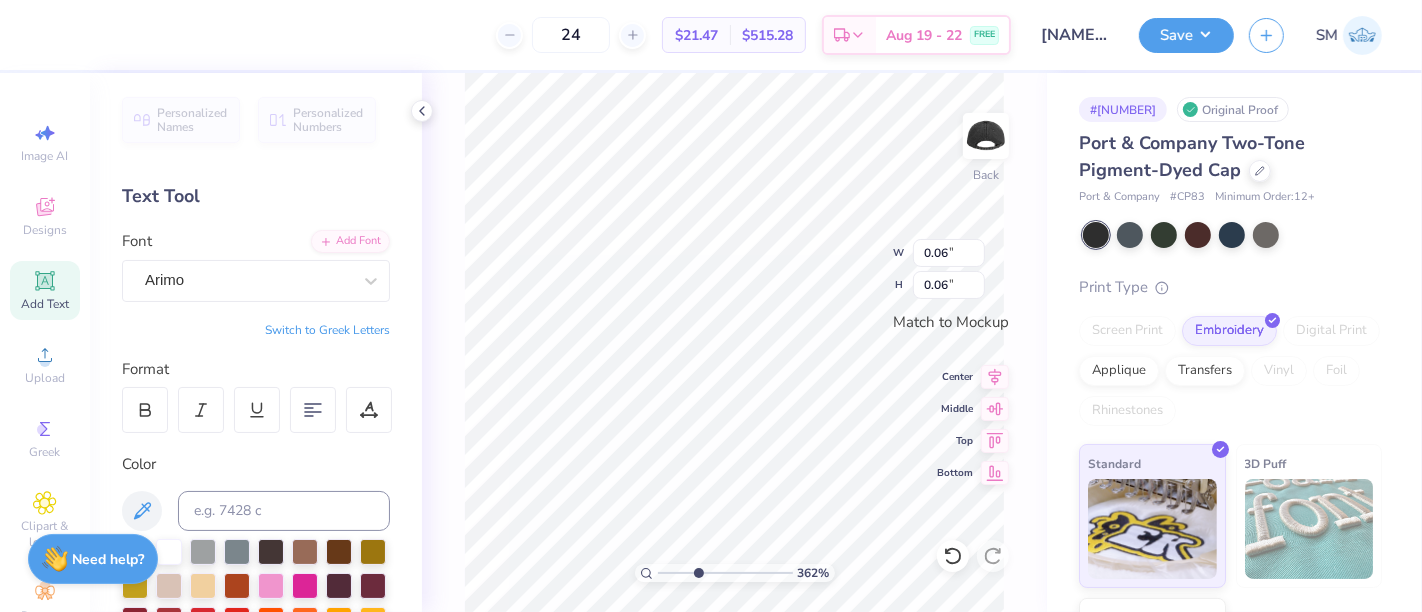 click on "[NUMBER] $[PRICE] Per Item $[PRICE] Total Est. Delivery [DATE] - [DATE] FREE" at bounding box center (533, 35) 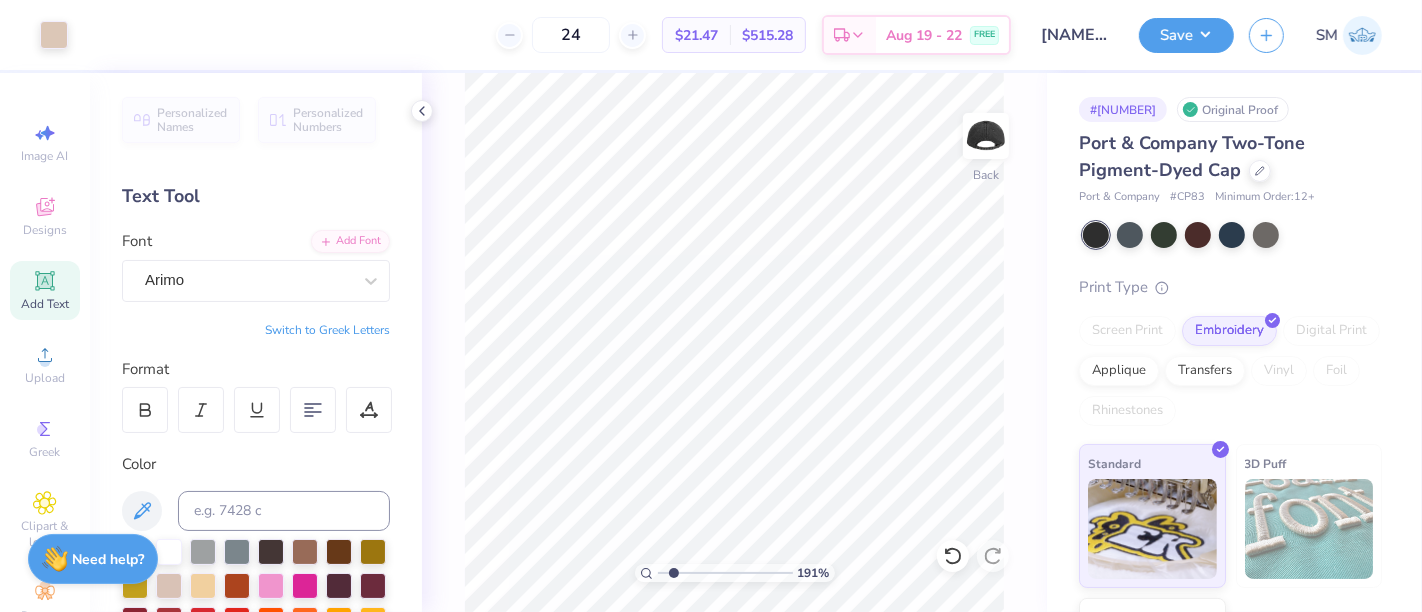 drag, startPoint x: 694, startPoint y: 578, endPoint x: 672, endPoint y: 575, distance: 22.203604 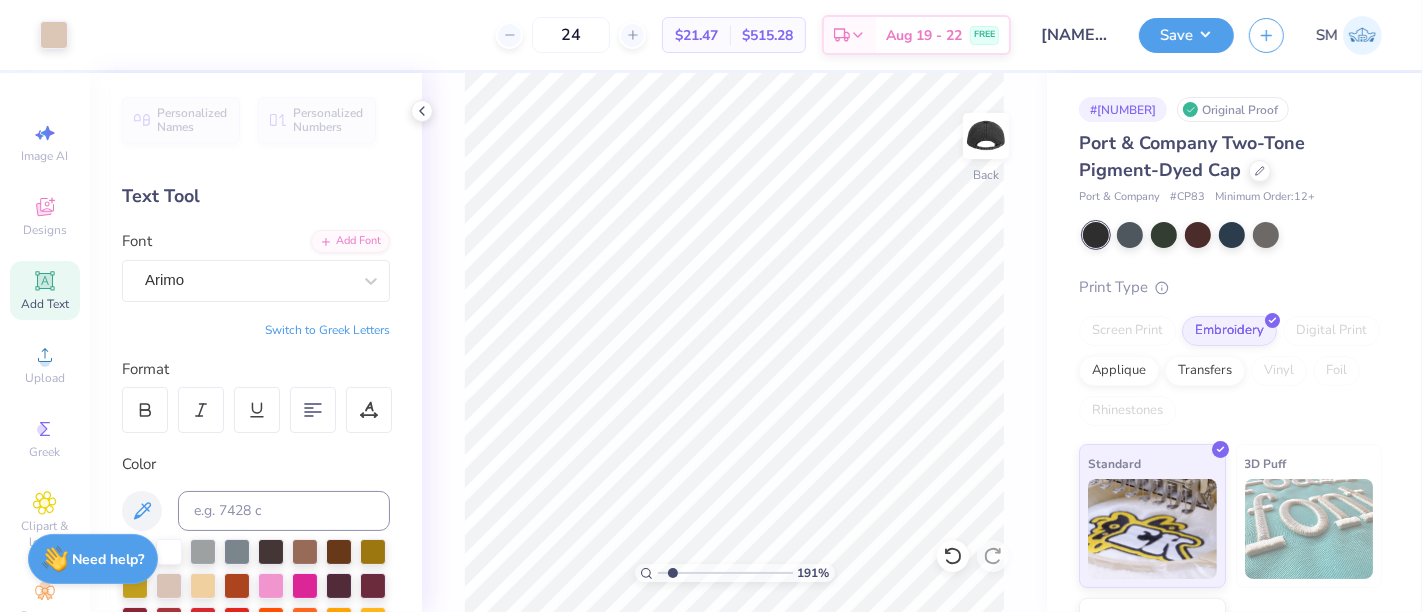 click at bounding box center (725, 573) 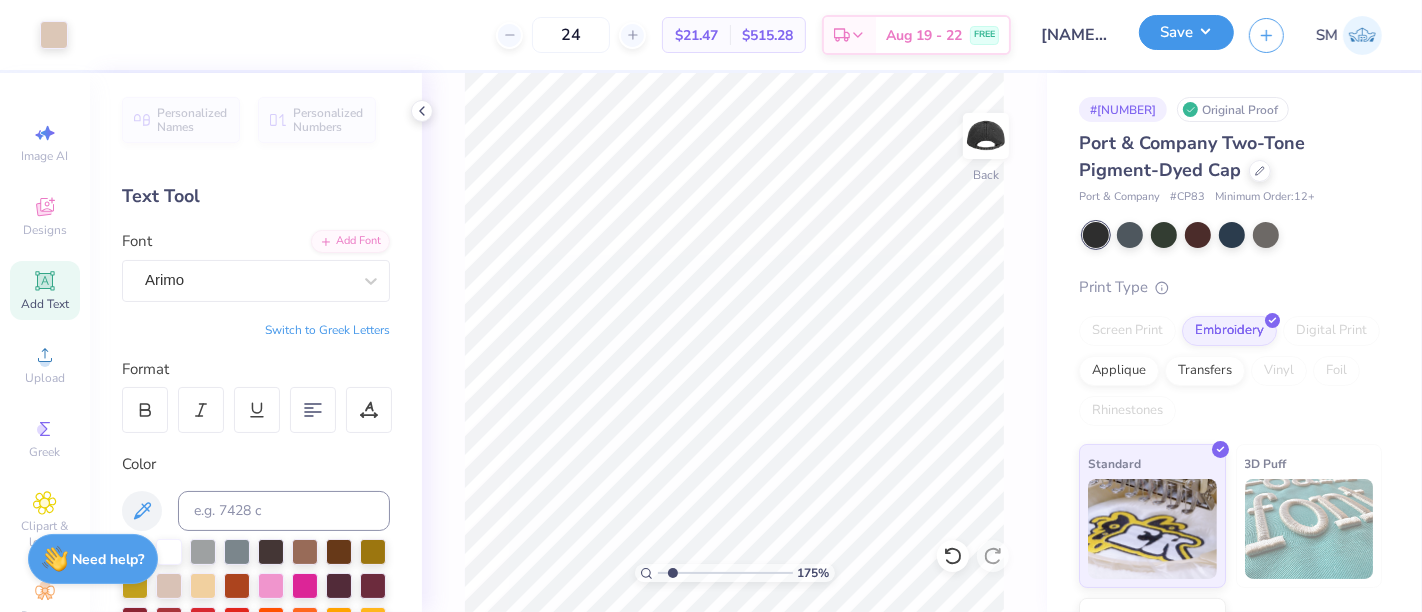 click on "Save" at bounding box center [1186, 32] 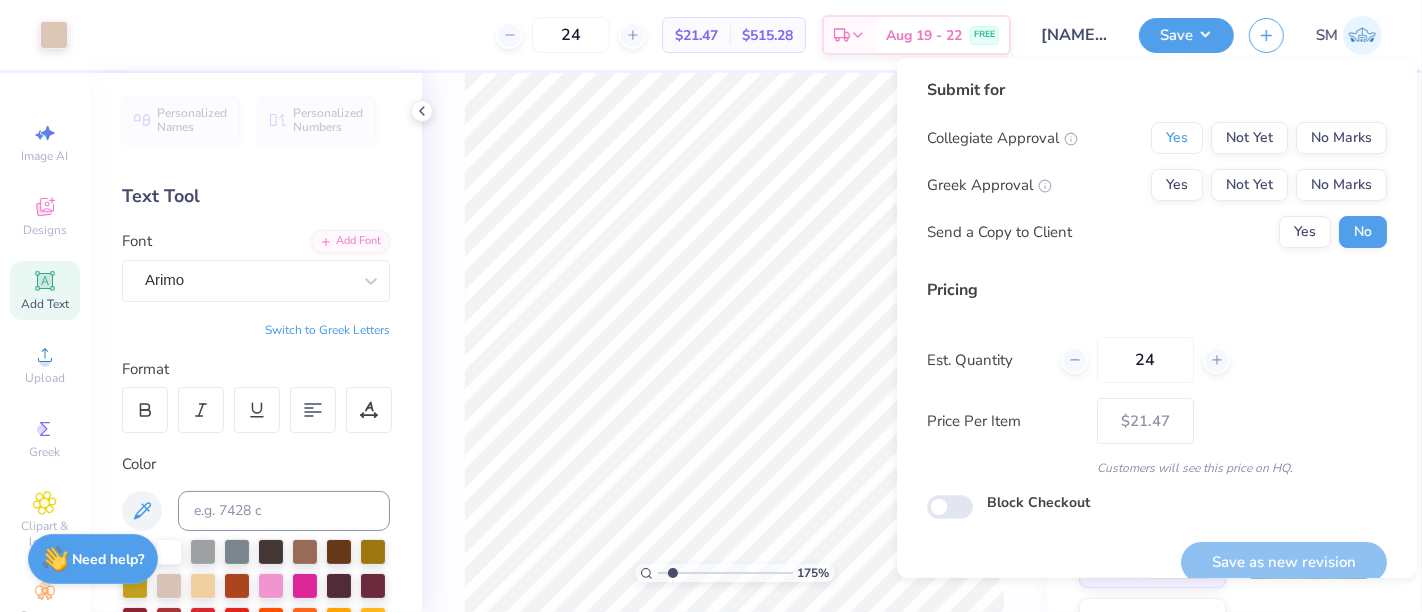 drag, startPoint x: 1159, startPoint y: 137, endPoint x: 1171, endPoint y: 162, distance: 27.730848 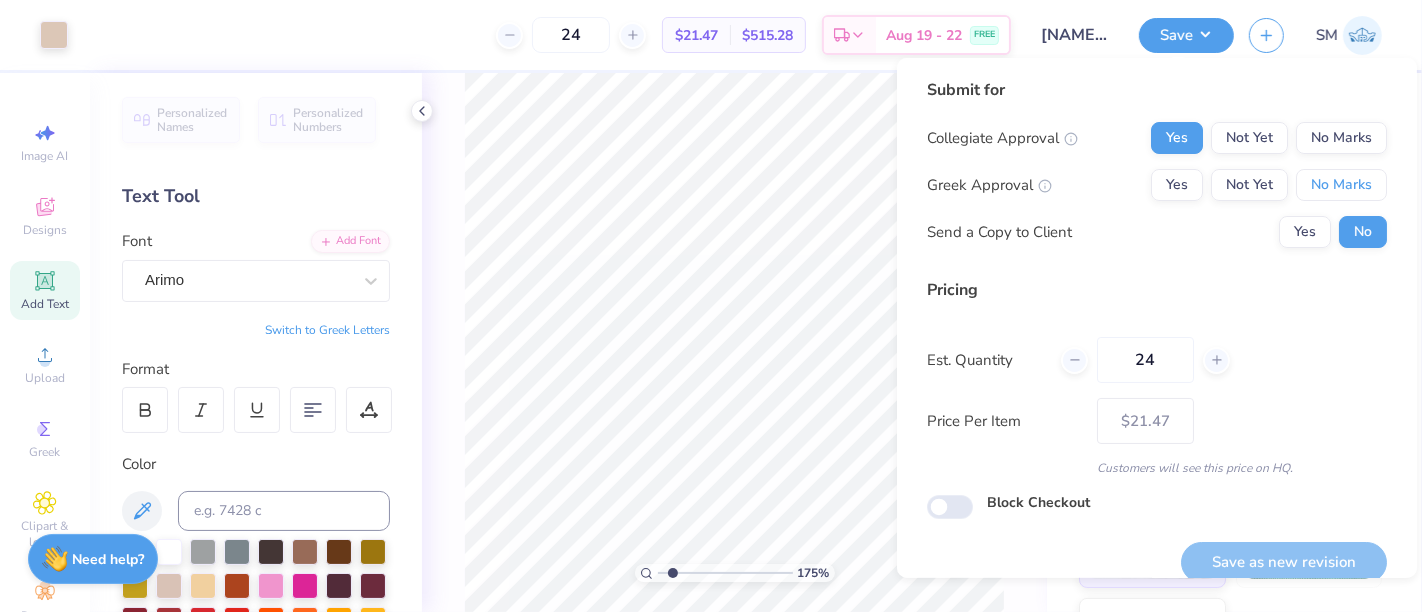 drag, startPoint x: 1319, startPoint y: 184, endPoint x: 1300, endPoint y: 214, distance: 35.510563 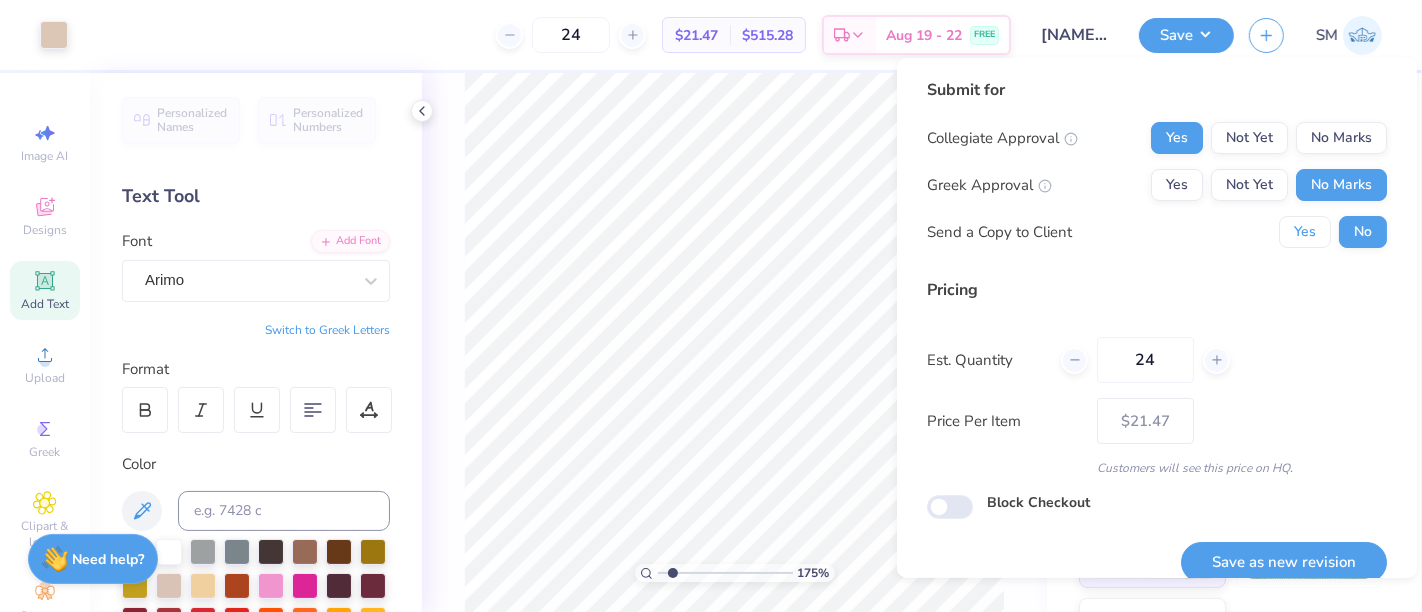 drag, startPoint x: 1290, startPoint y: 230, endPoint x: 1352, endPoint y: 361, distance: 144.93102 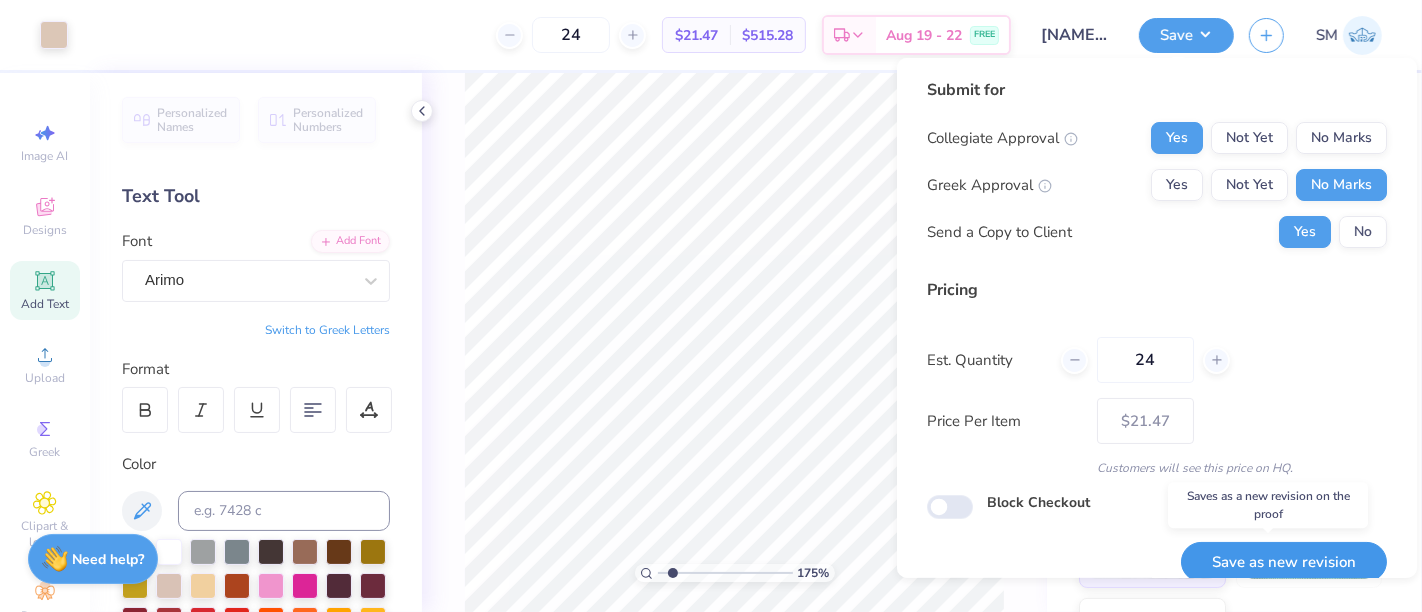 click on "Save as new revision" at bounding box center (1284, 562) 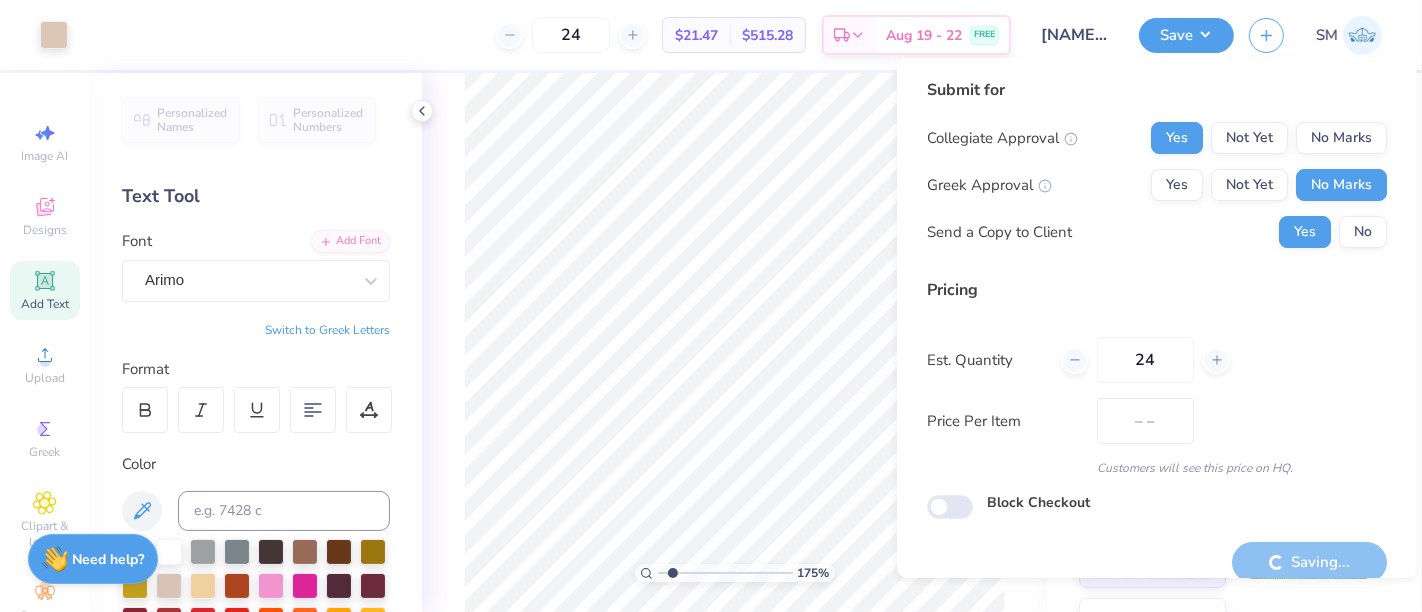 type on "$21.47" 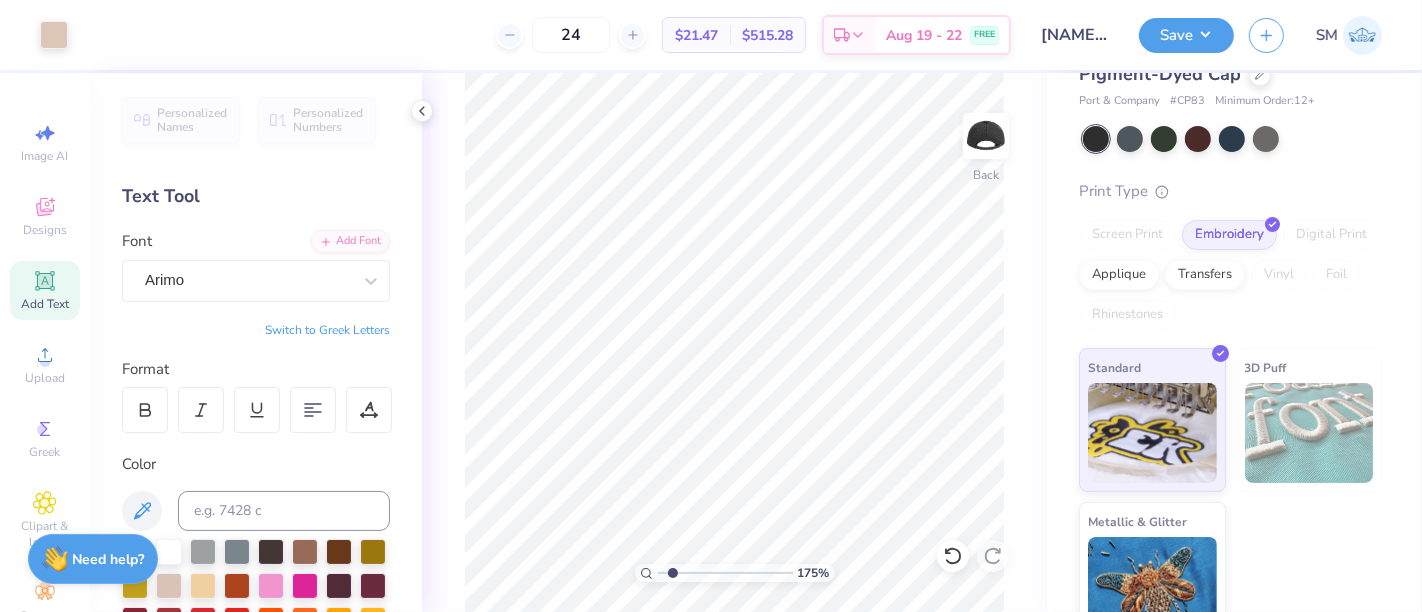 scroll, scrollTop: 128, scrollLeft: 0, axis: vertical 